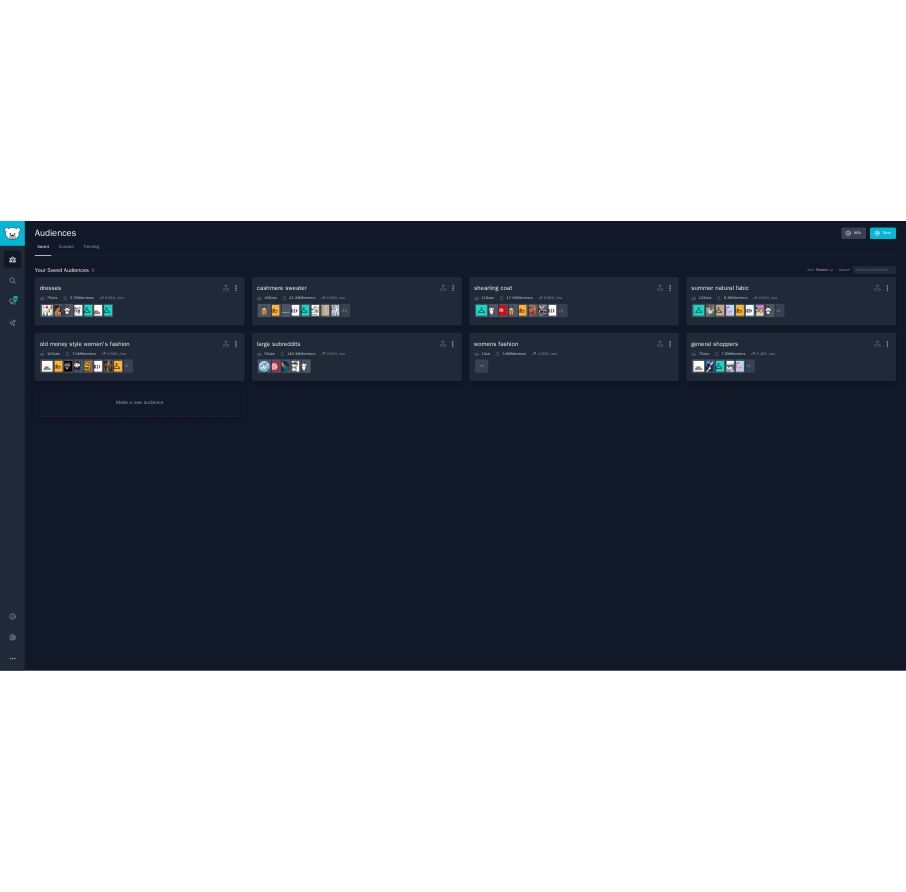 scroll, scrollTop: 0, scrollLeft: 0, axis: both 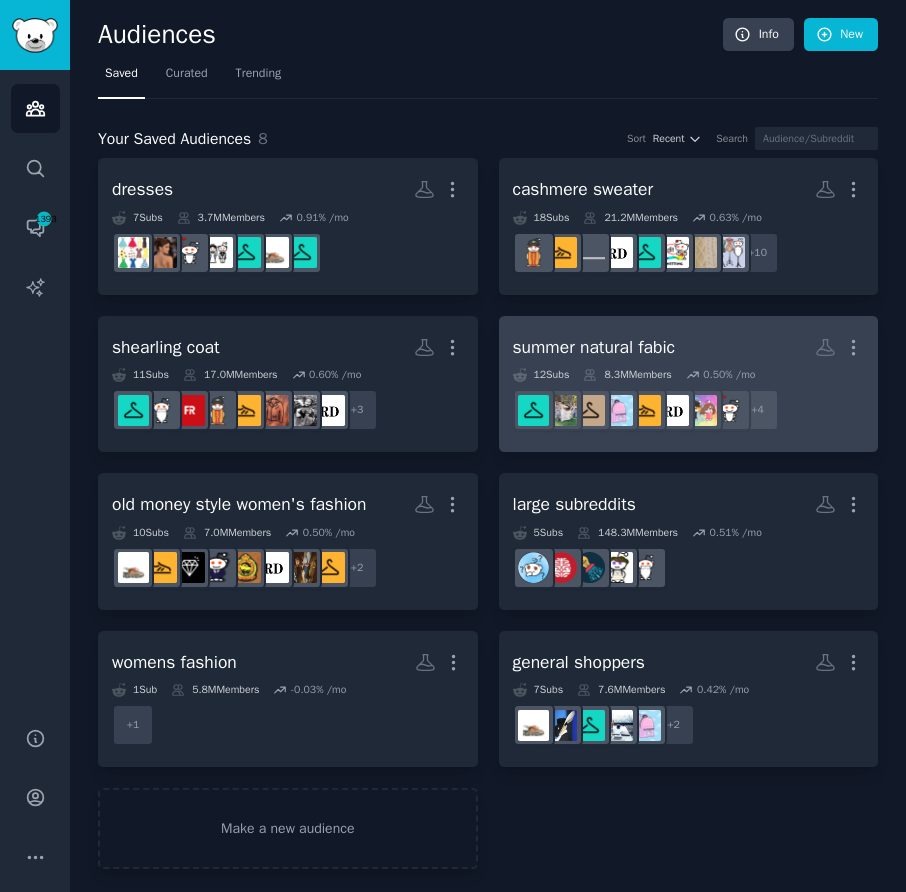 click on "12  Sub s 8.3M  Members 0.50 % /mo r/Weddingattireapproval + 4" at bounding box center [689, 399] 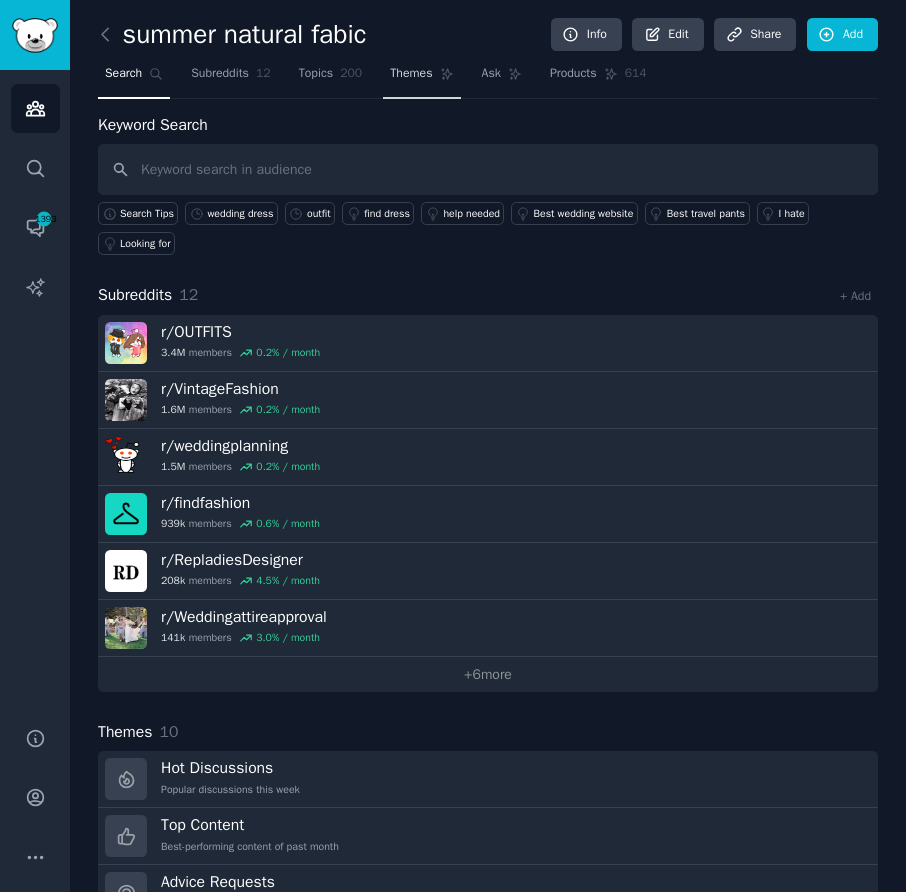 click on "Themes" at bounding box center [411, 74] 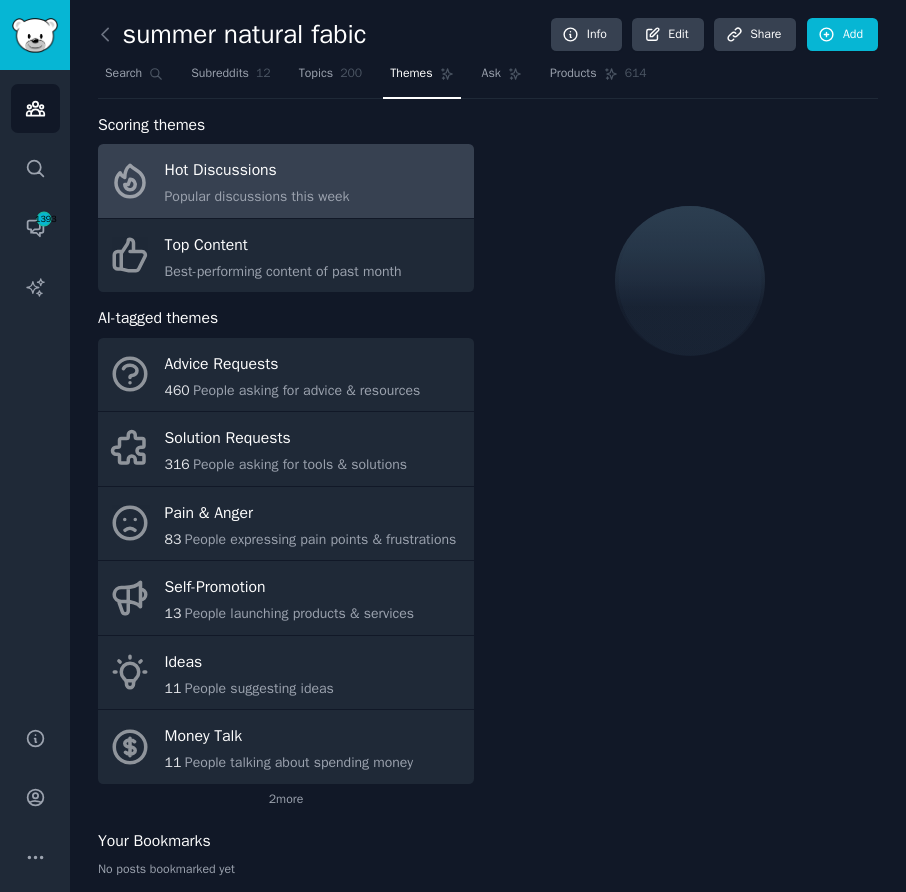 click on "Hot Discussions" at bounding box center (257, 171) 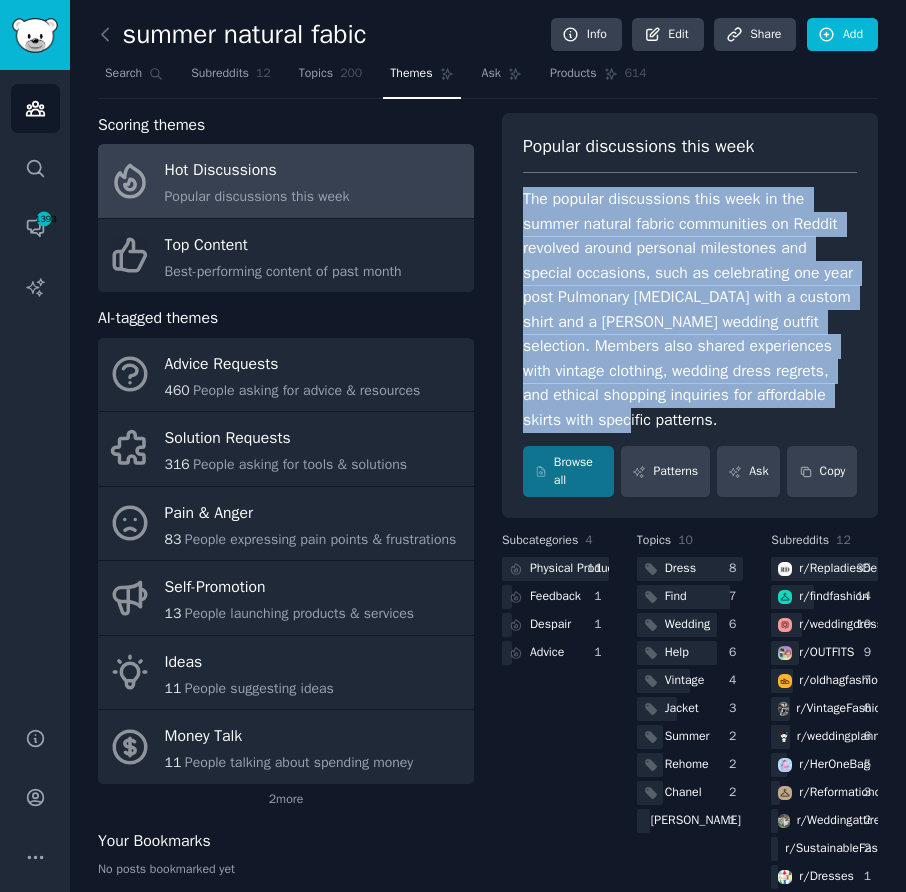 drag, startPoint x: 510, startPoint y: 192, endPoint x: 815, endPoint y: 414, distance: 377.23865 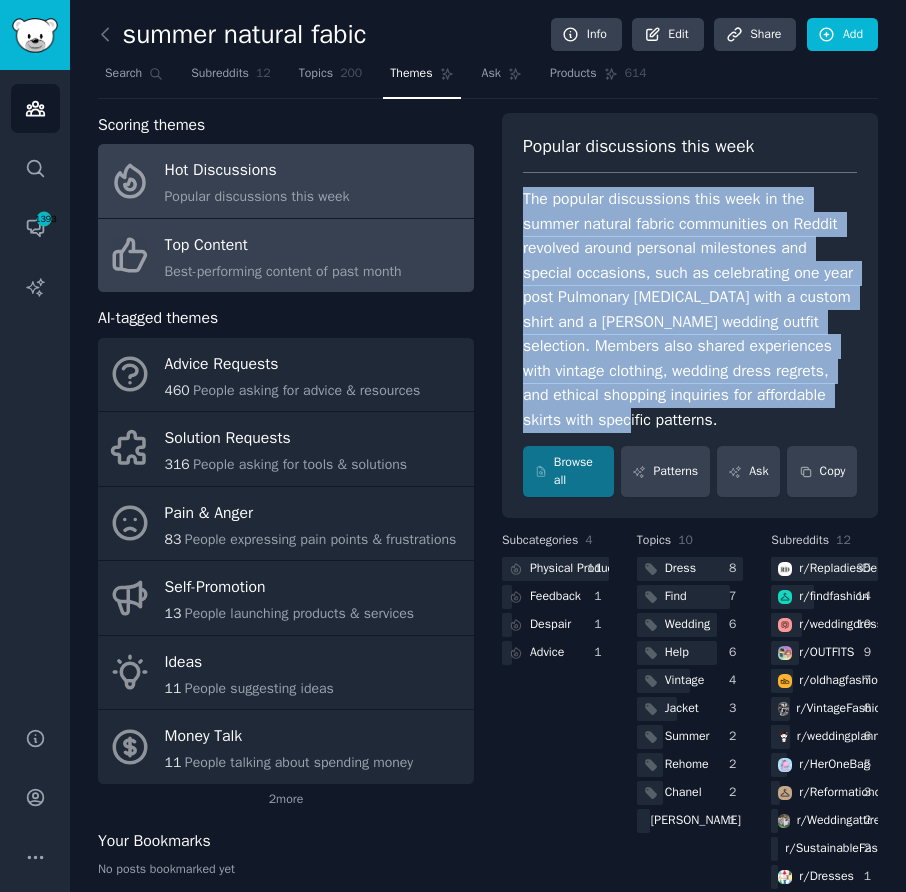 click on "Top Content" at bounding box center [283, 245] 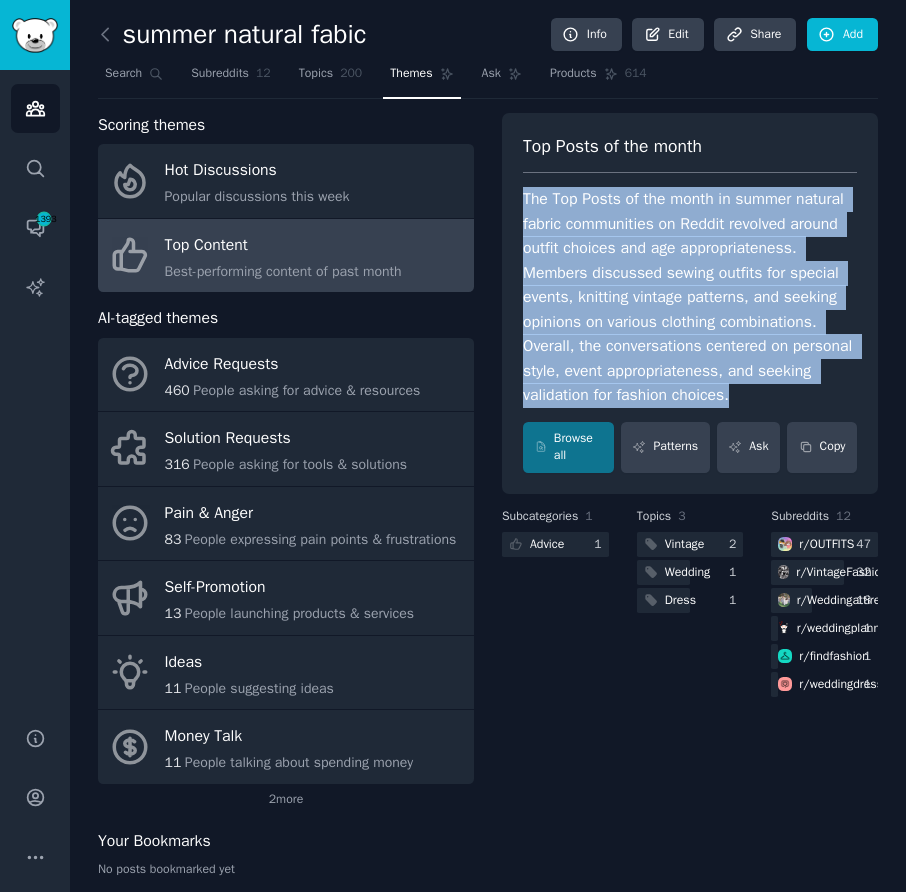 drag, startPoint x: 514, startPoint y: 189, endPoint x: 772, endPoint y: 414, distance: 342.3288 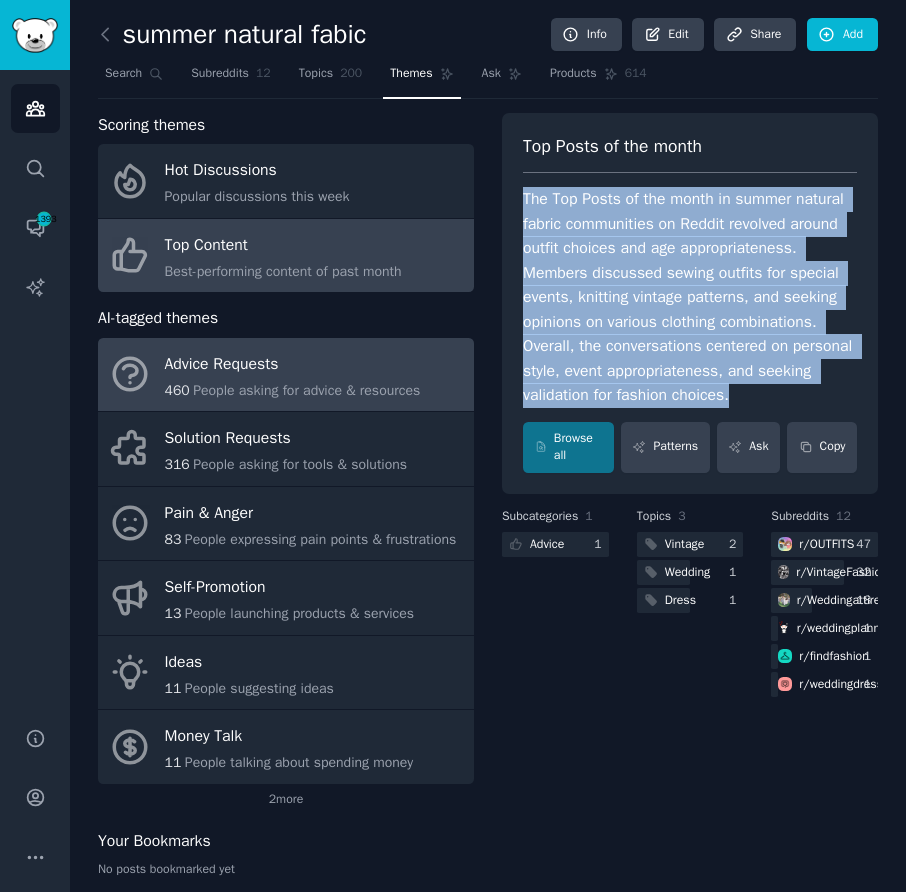click on "People asking for advice & resources" at bounding box center (306, 390) 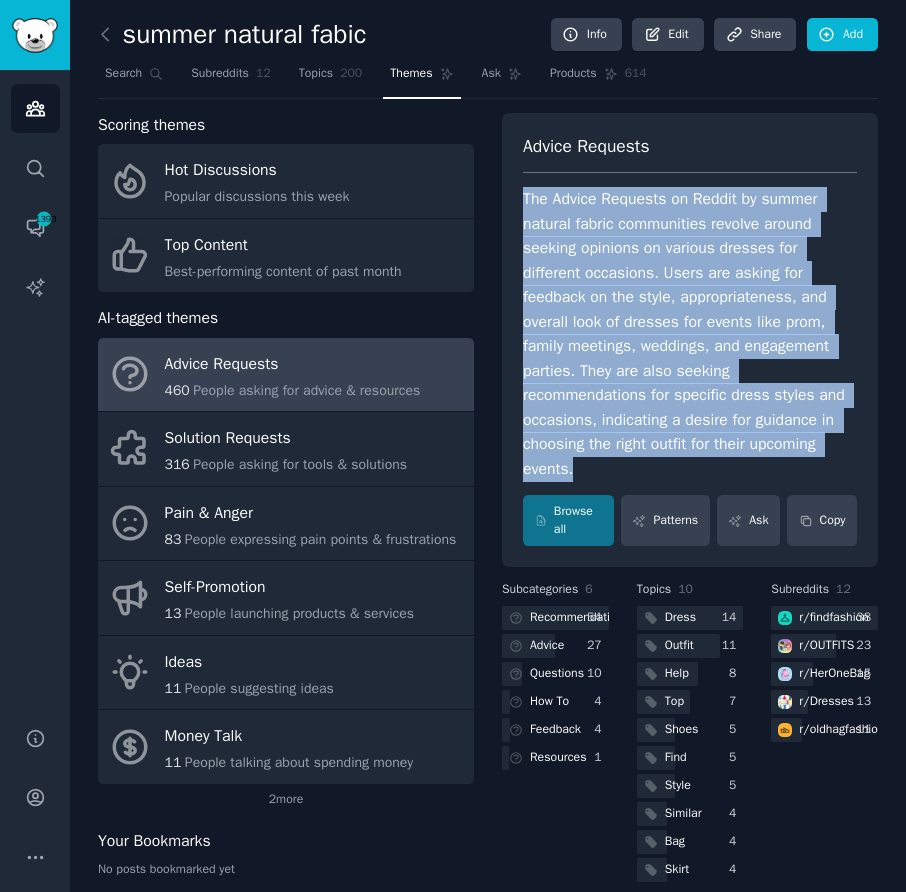 drag, startPoint x: 514, startPoint y: 195, endPoint x: 740, endPoint y: 465, distance: 352.10226 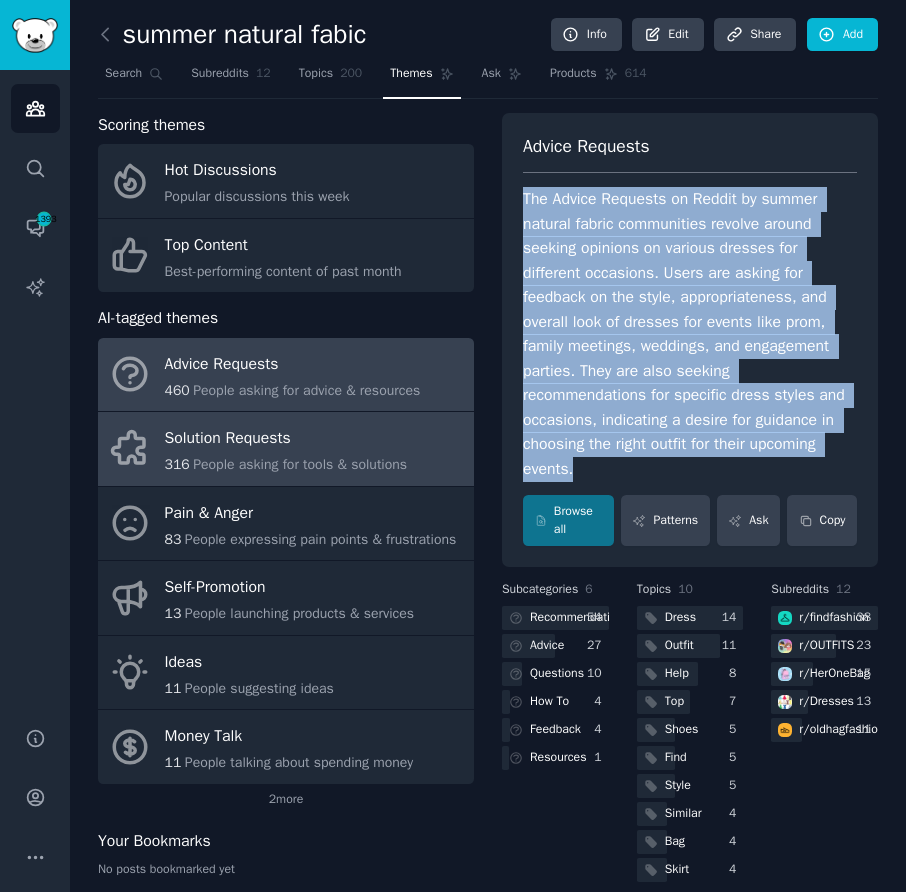 click on "People asking for tools & solutions" at bounding box center [300, 464] 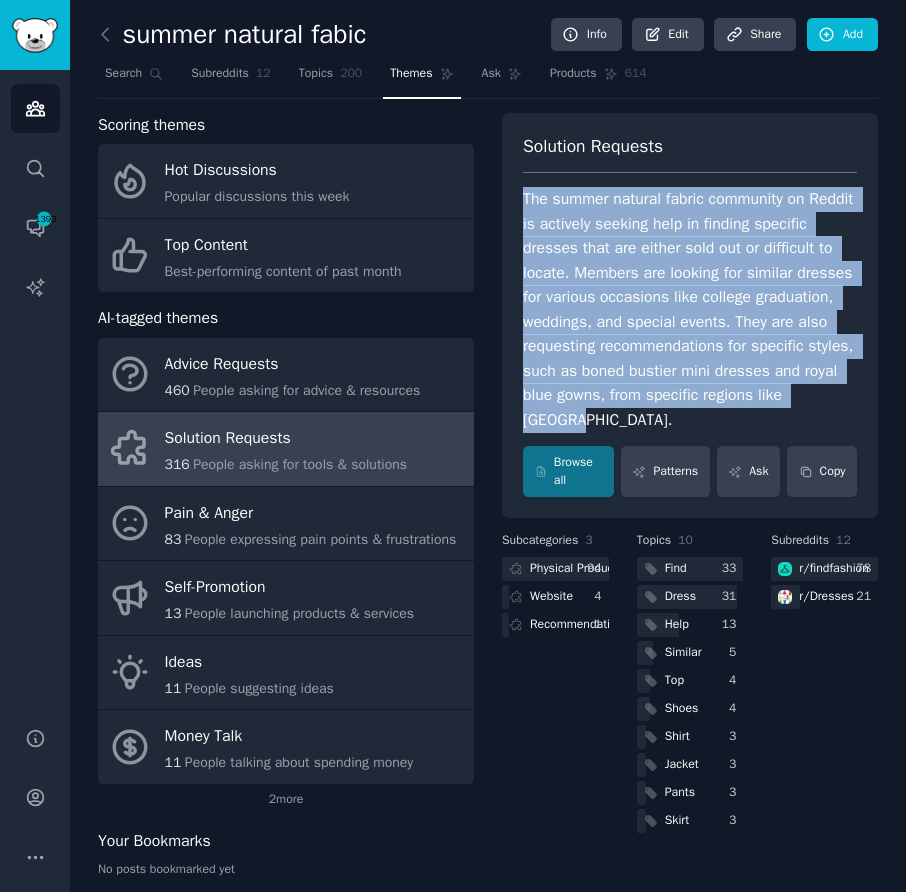 drag, startPoint x: 506, startPoint y: 187, endPoint x: 841, endPoint y: 421, distance: 408.6331 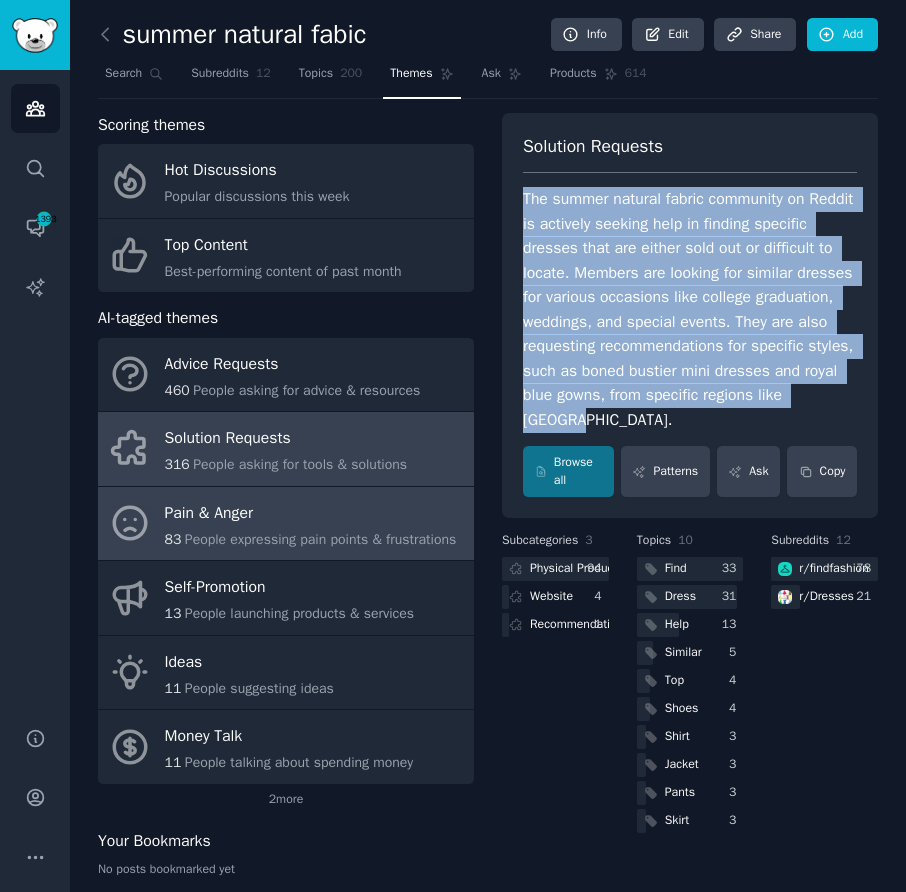 click on "People expressing pain points & frustrations" at bounding box center (320, 539) 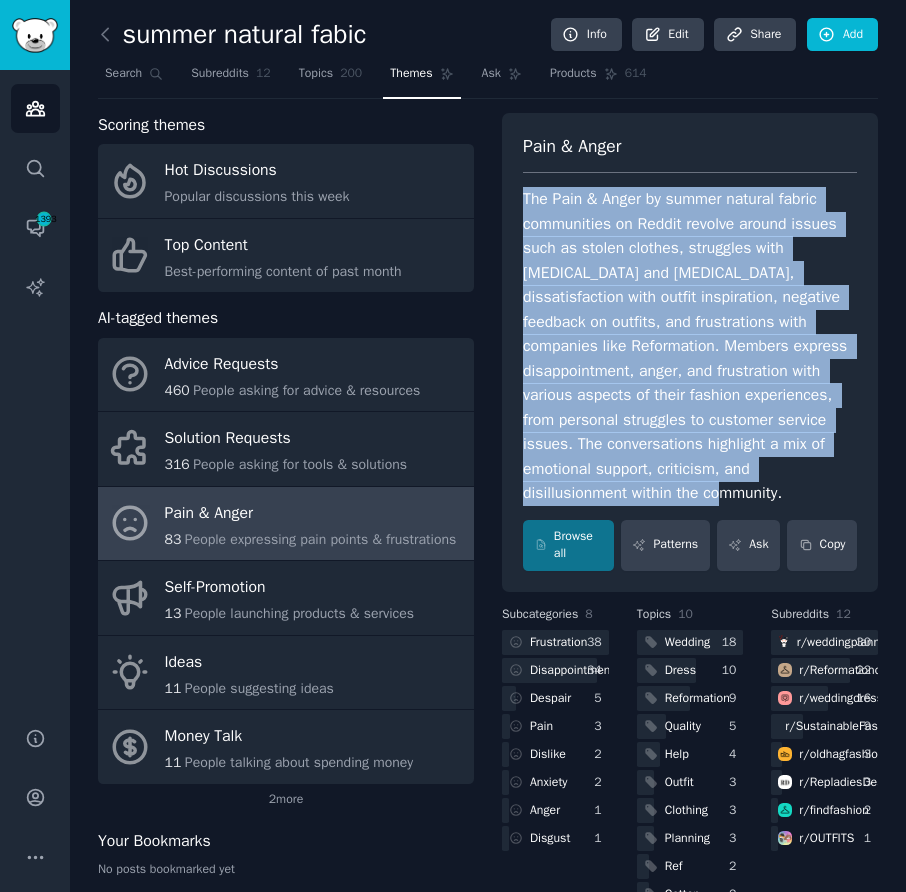drag, startPoint x: 511, startPoint y: 189, endPoint x: 821, endPoint y: 493, distance: 434.1843 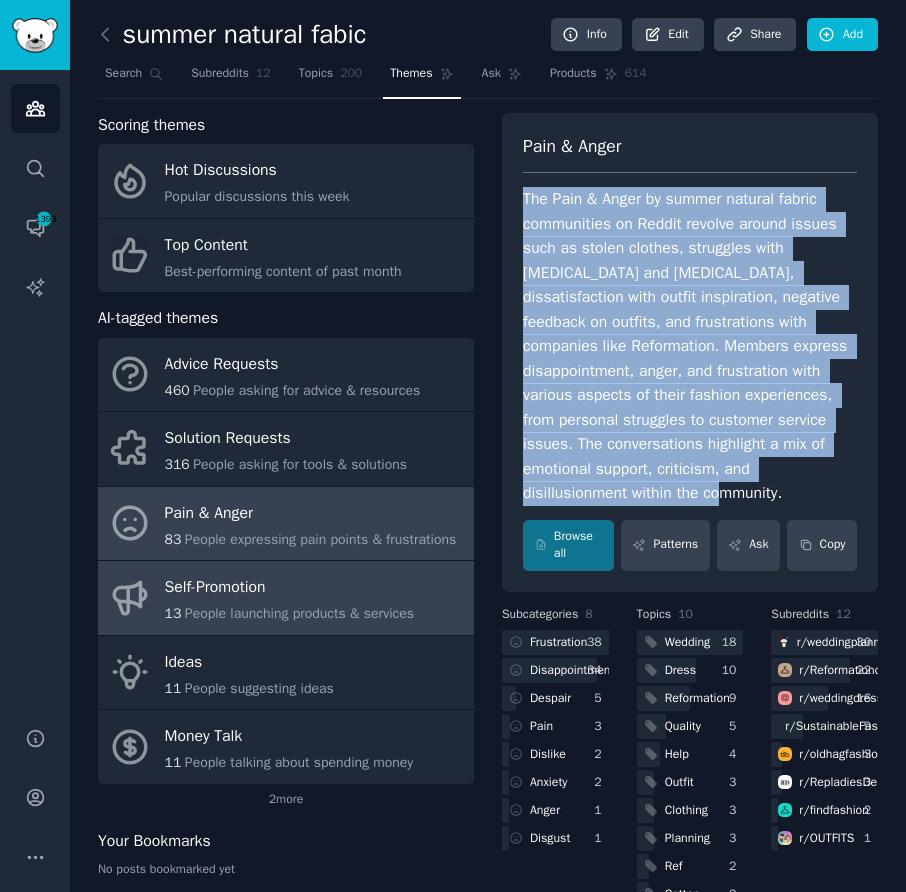 click on "People launching products & services" at bounding box center [299, 613] 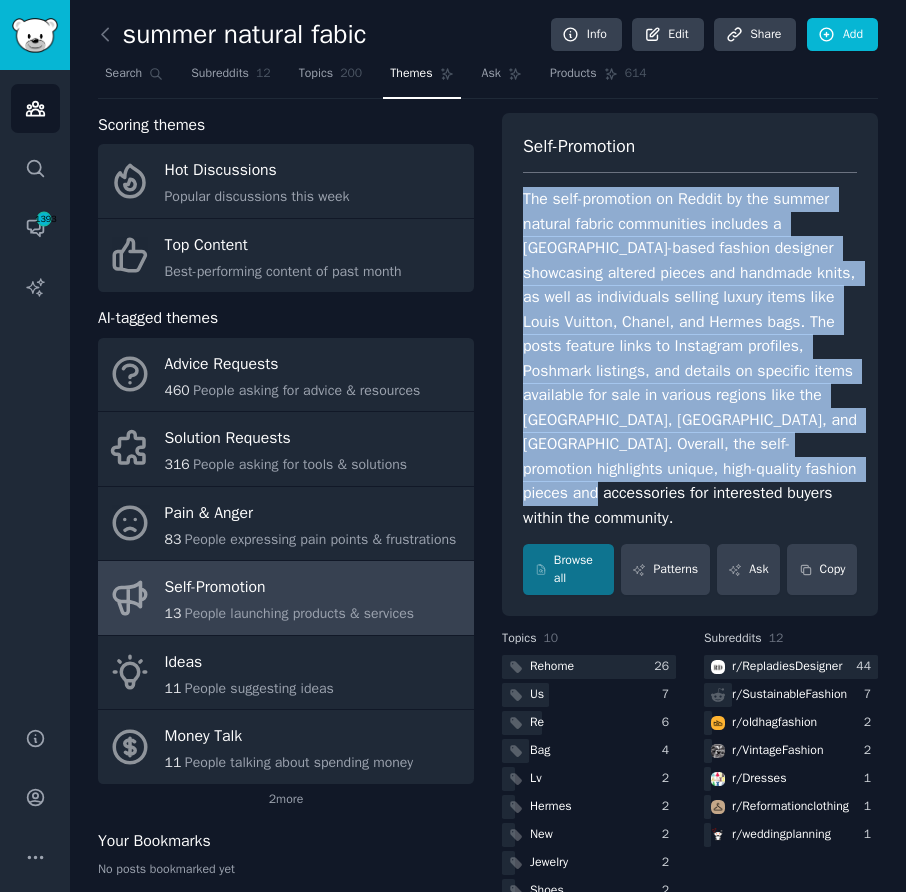 drag, startPoint x: 510, startPoint y: 185, endPoint x: 840, endPoint y: 491, distance: 450.04 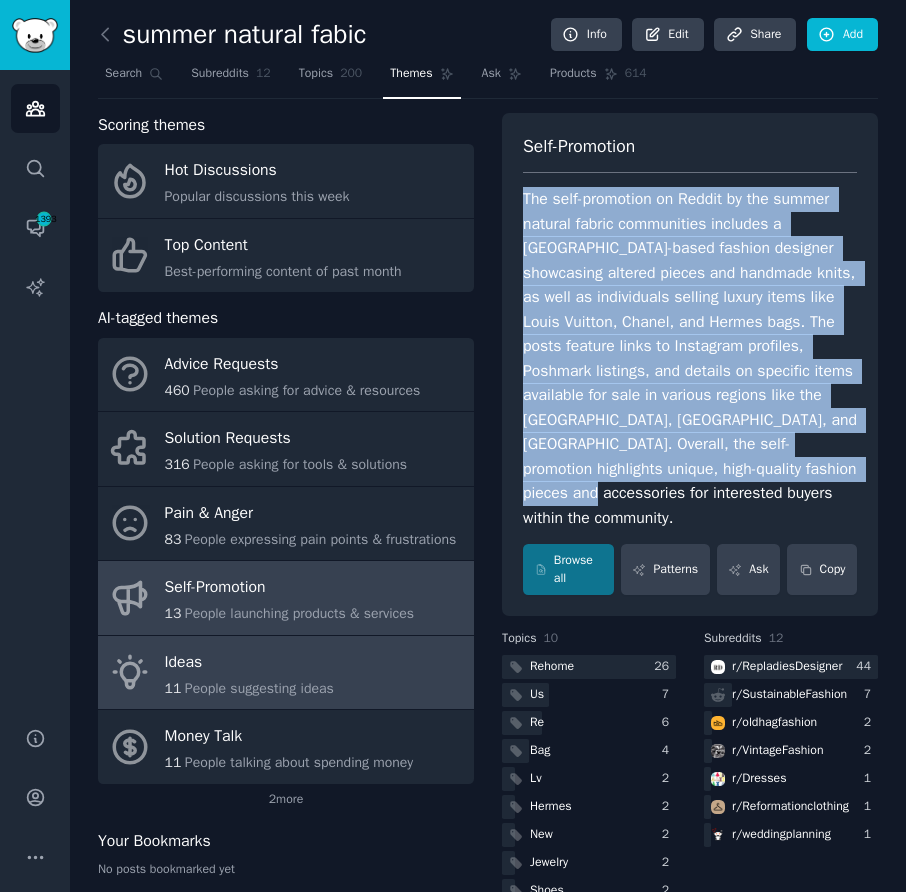 click on "Ideas" at bounding box center [249, 662] 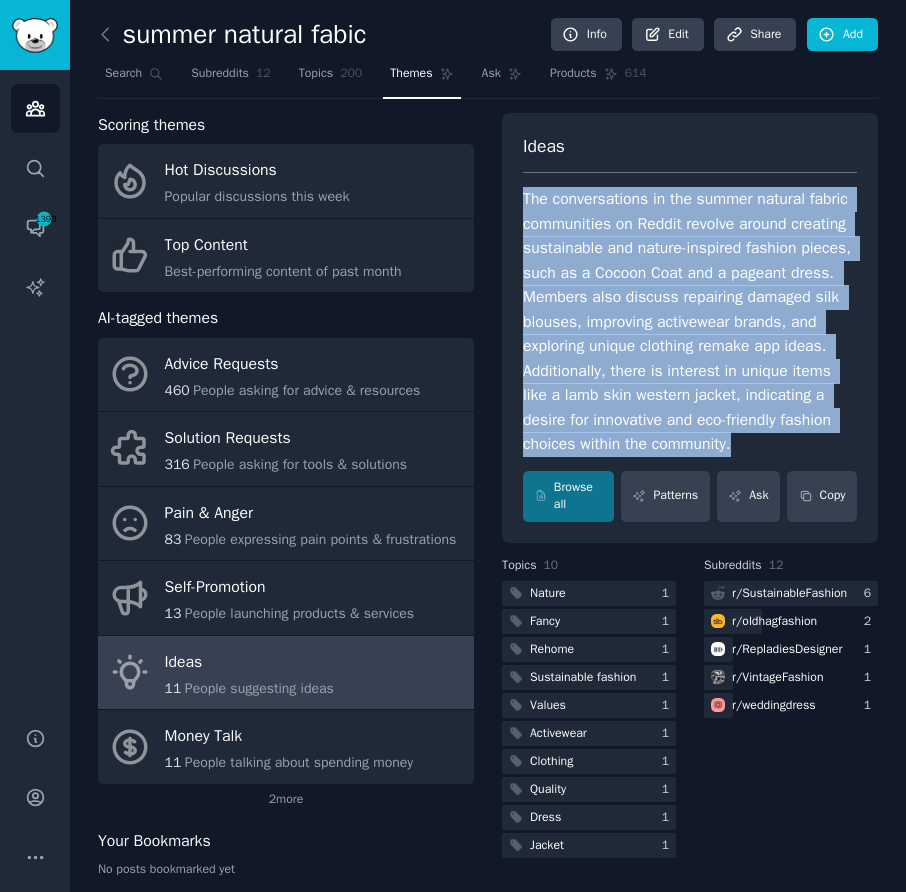 drag, startPoint x: 518, startPoint y: 187, endPoint x: 679, endPoint y: 499, distance: 351.09116 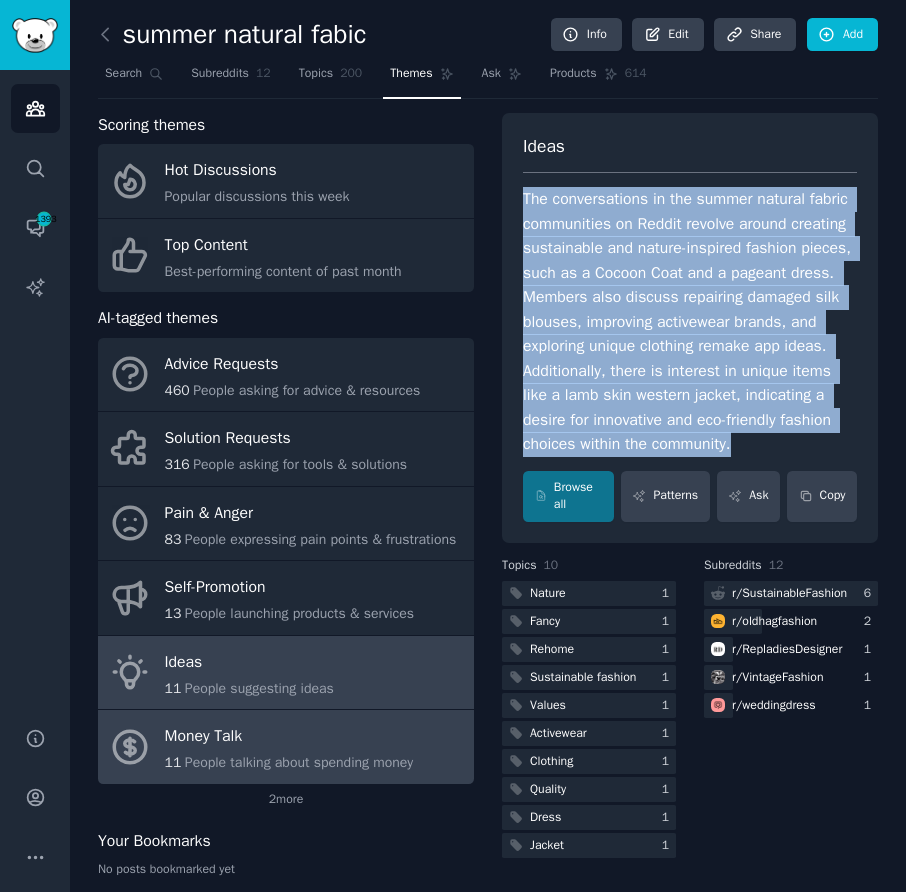 click on "11 People talking about spending money" at bounding box center [289, 762] 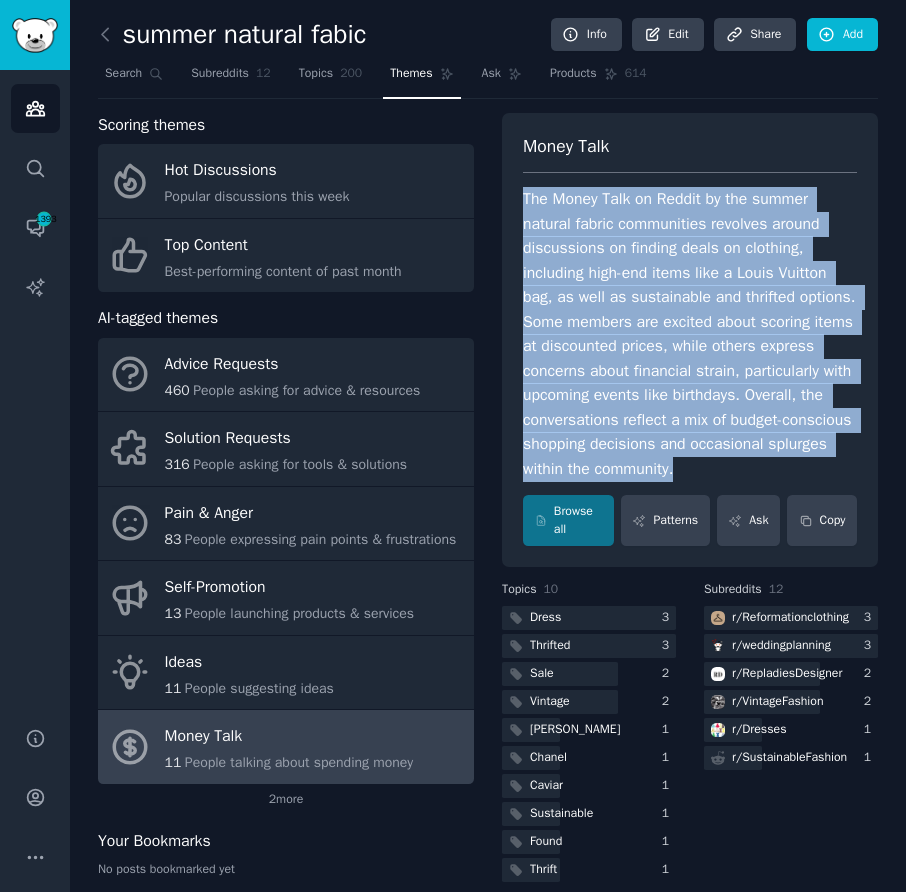 drag, startPoint x: 514, startPoint y: 185, endPoint x: 866, endPoint y: 495, distance: 469.04584 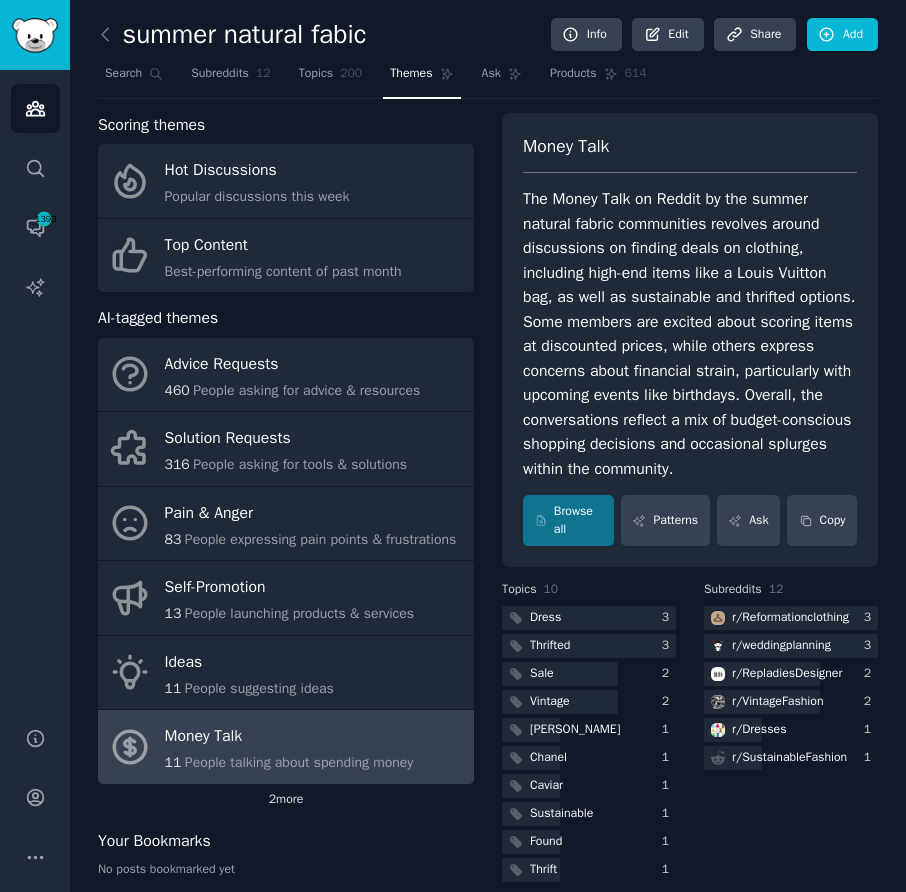 click on "2  more" 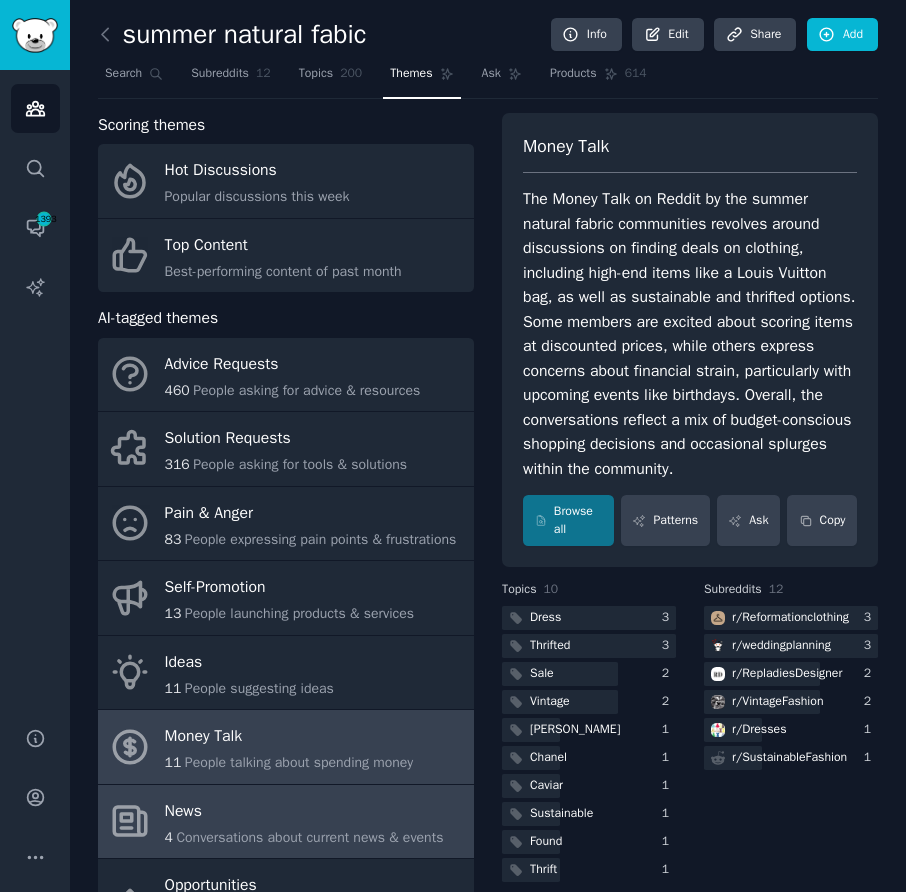 click on "News" at bounding box center [304, 811] 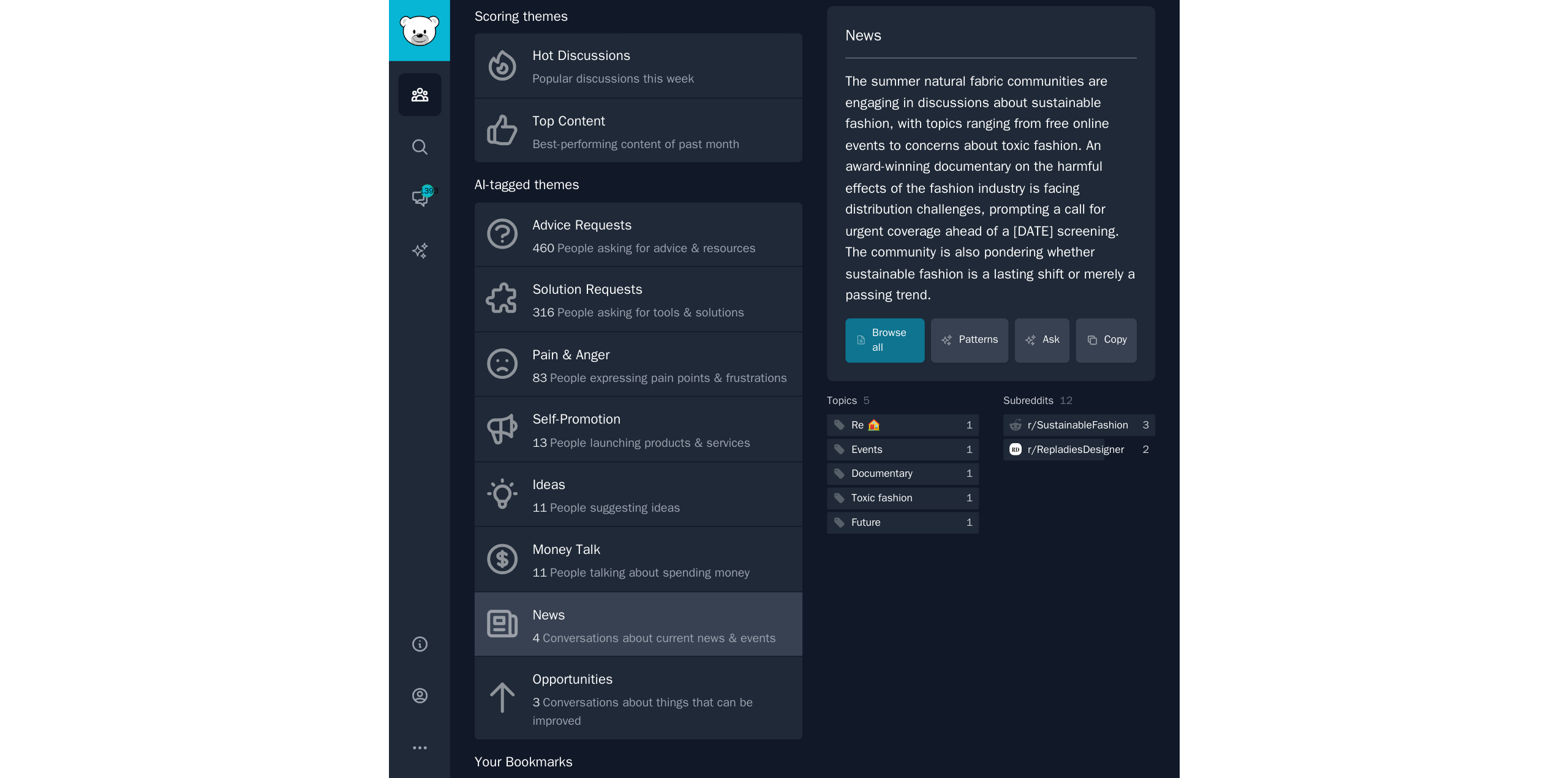 scroll, scrollTop: 45, scrollLeft: 0, axis: vertical 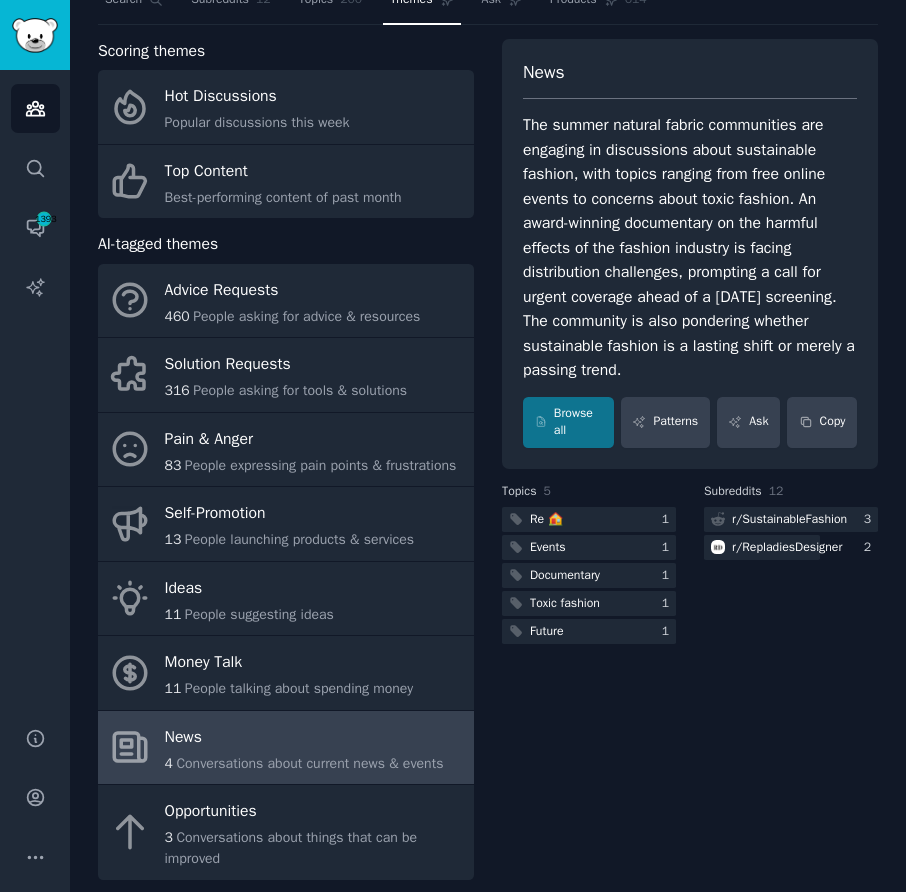 drag, startPoint x: 511, startPoint y: 116, endPoint x: 751, endPoint y: 361, distance: 342.96503 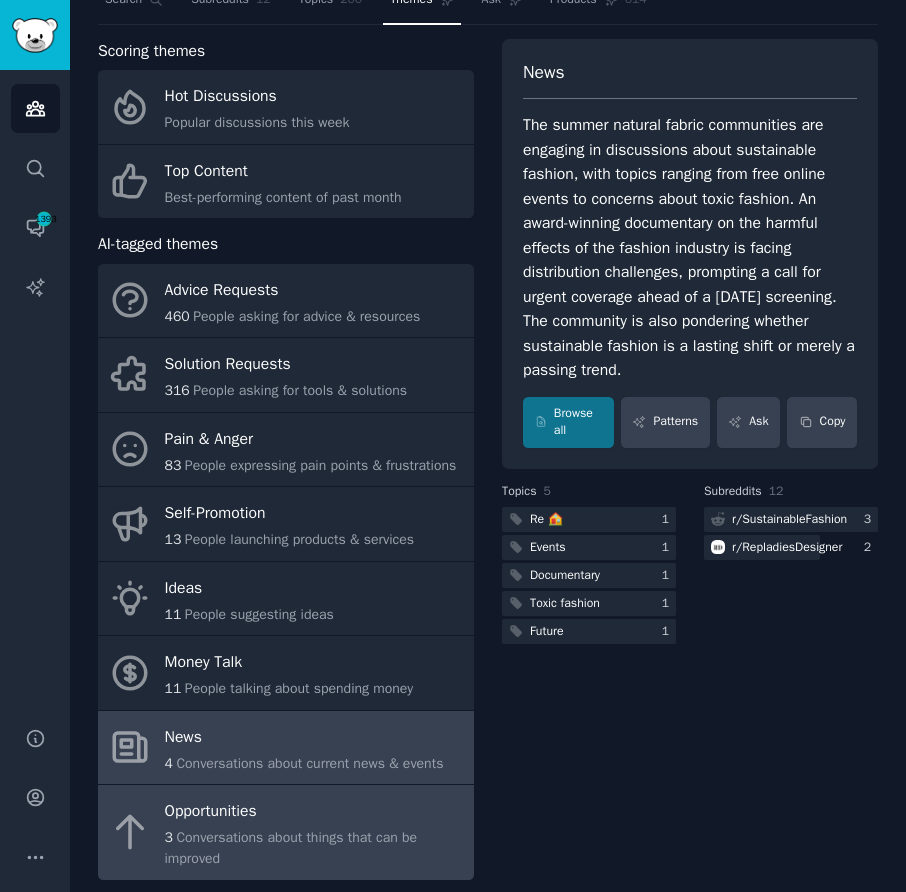 click on "Opportunities" at bounding box center [314, 812] 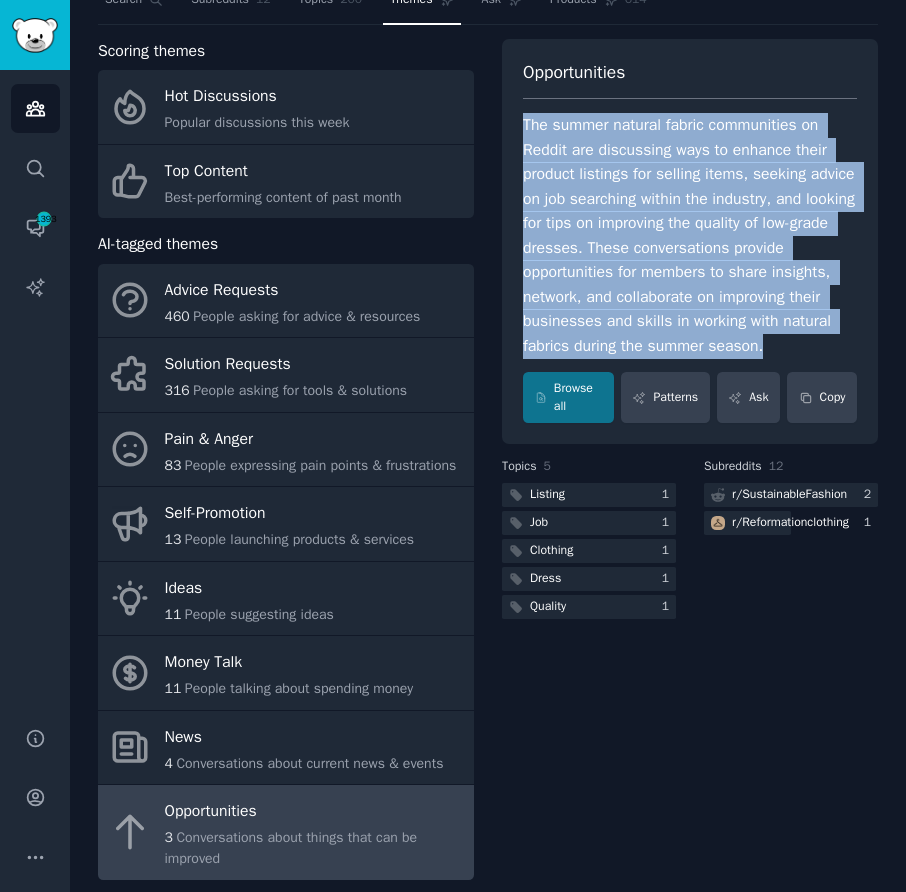 drag, startPoint x: 512, startPoint y: 117, endPoint x: 758, endPoint y: 367, distance: 350.73636 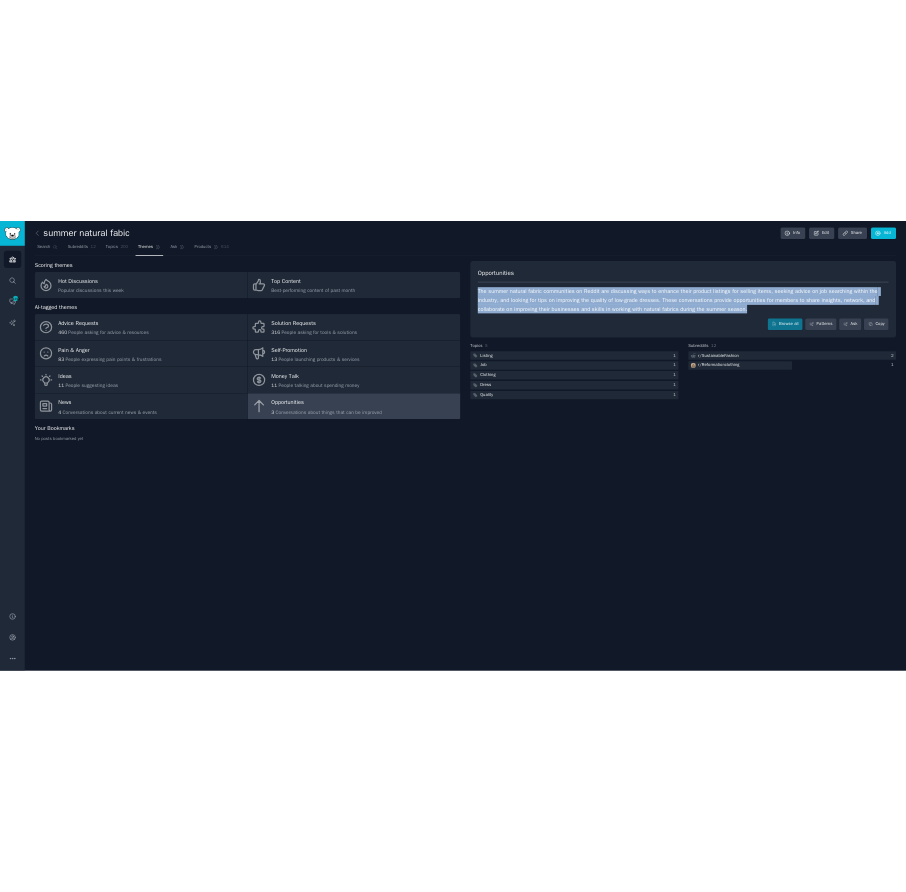 scroll, scrollTop: 0, scrollLeft: 0, axis: both 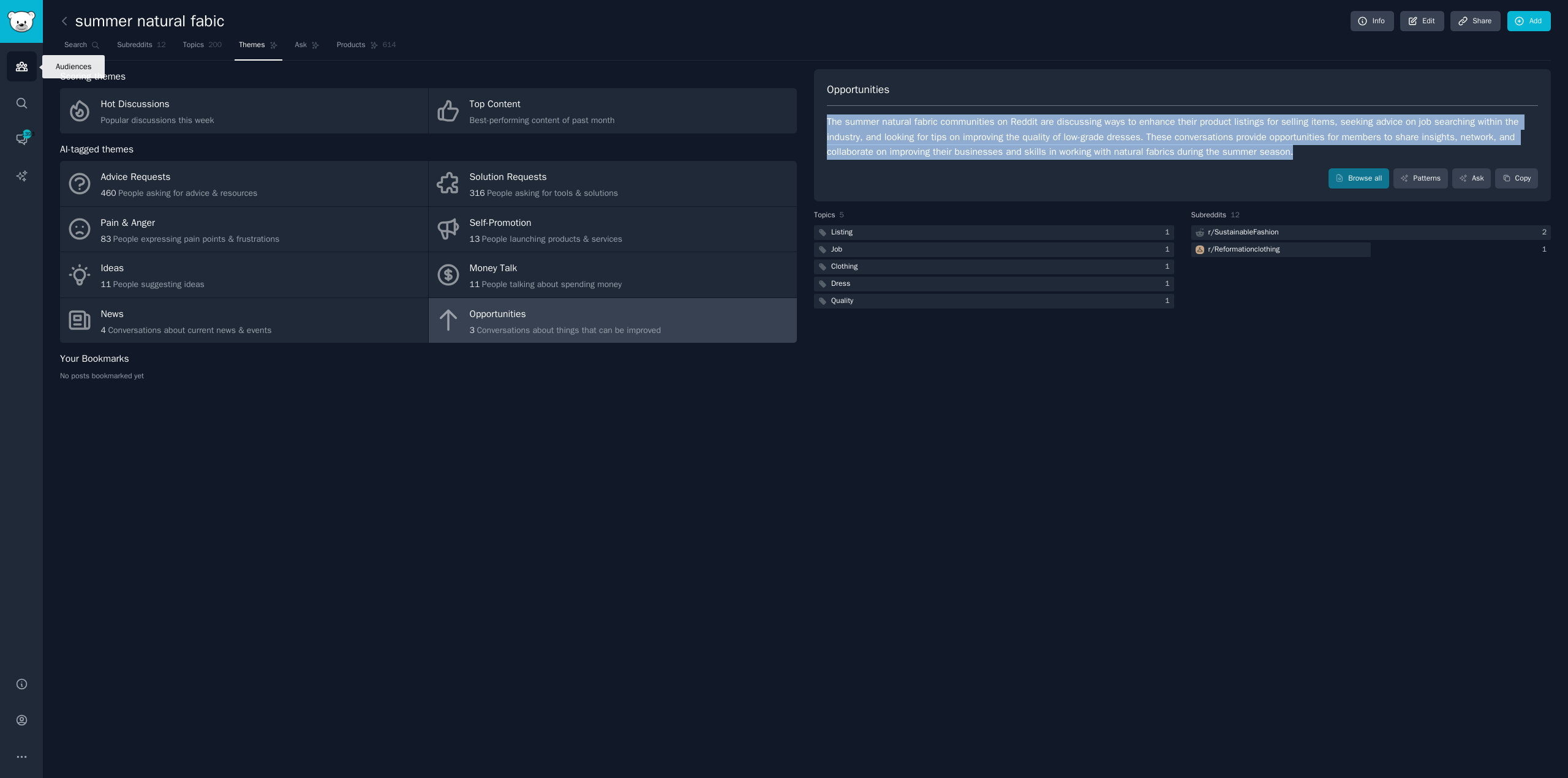 click 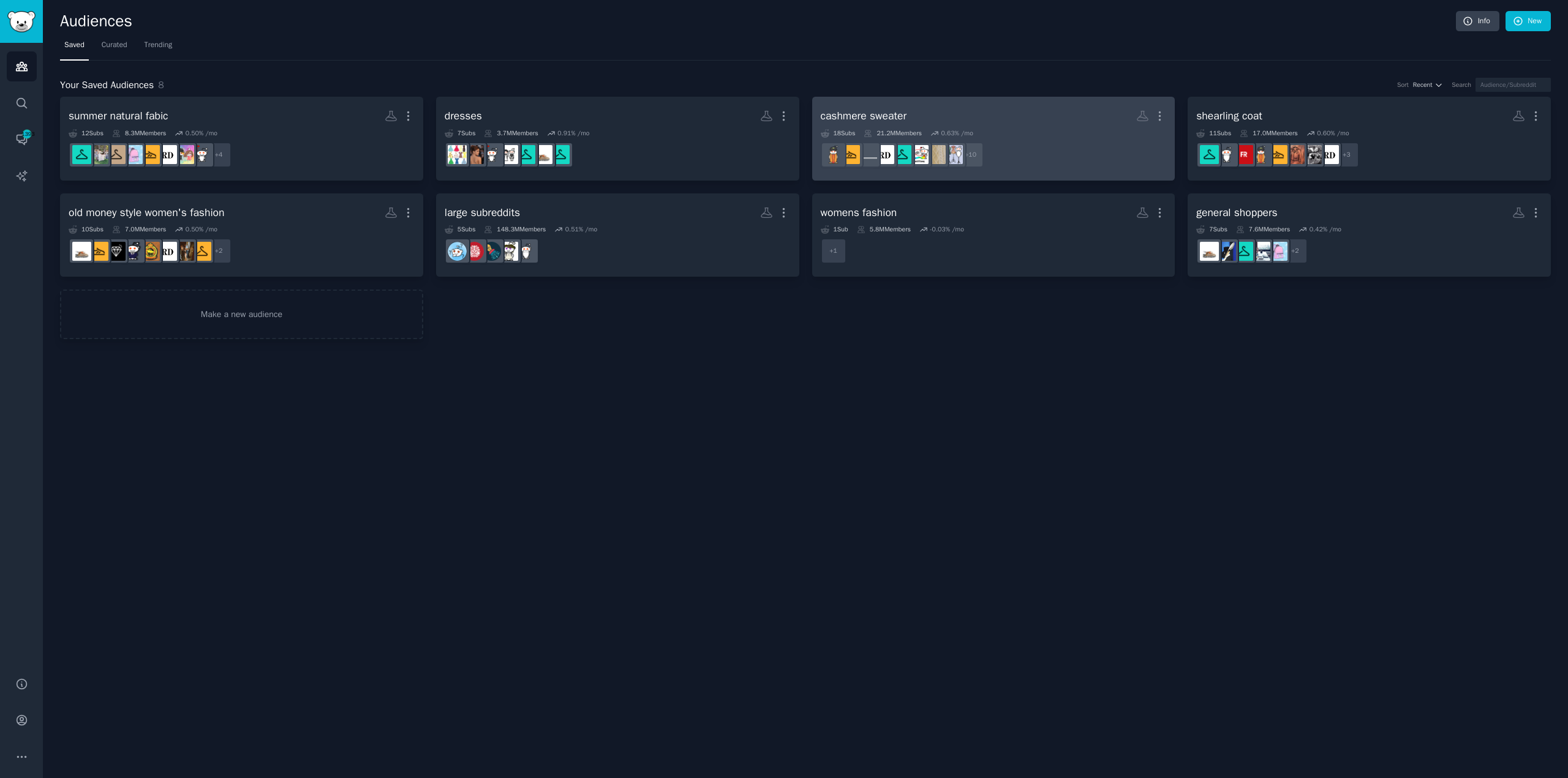 click on "r/capsulewardrobe, r/SustainableFashion, r/BuyItForLife, r/PalaceClothing, r/fashion, r/femalefashionadvice, r/Luxury, r/DesignerReps, r/Flipping, r/BehindTheClosetDoor + 10" at bounding box center [993, 155] 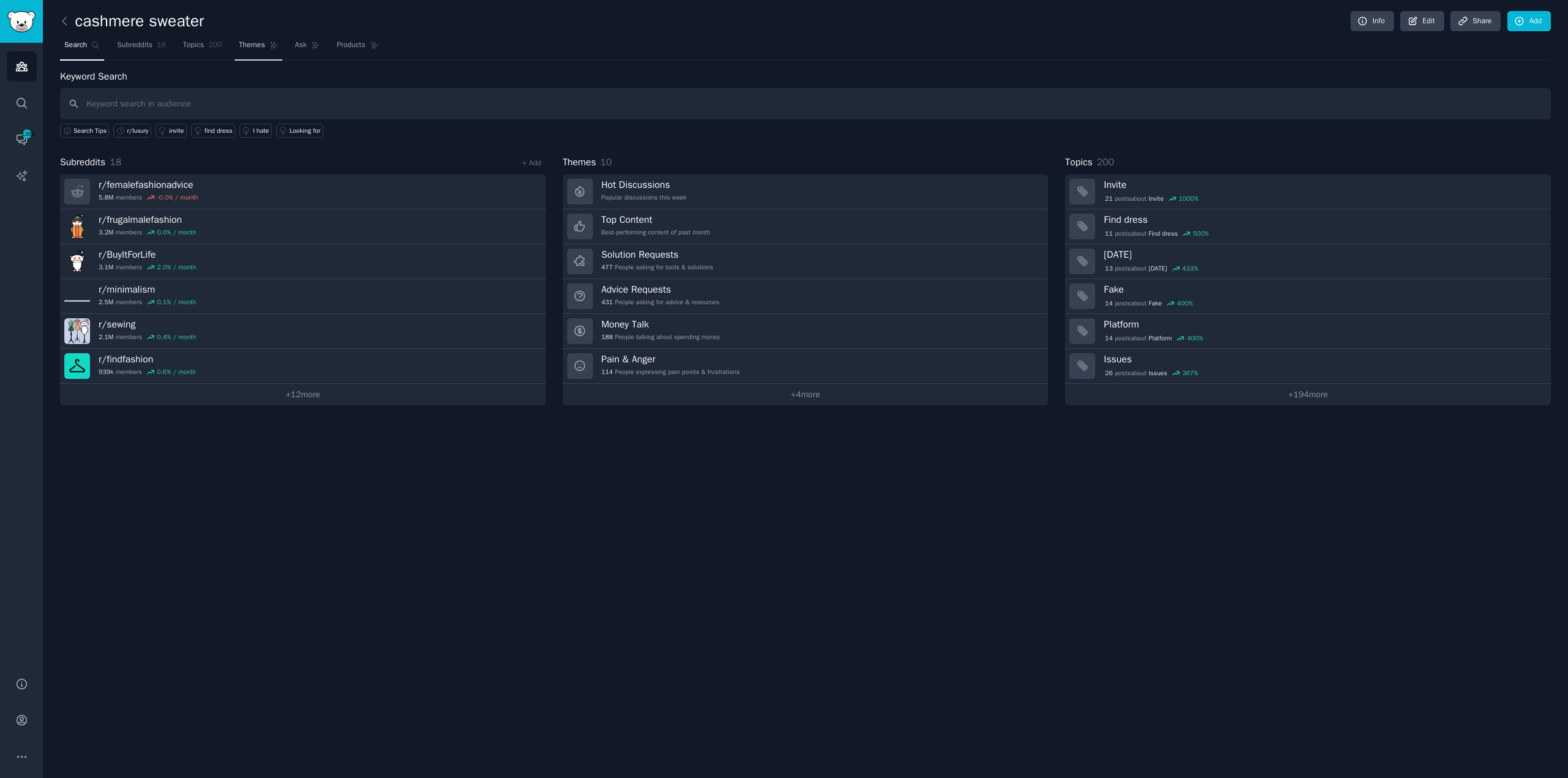 click on "Themes" at bounding box center [252, 45] 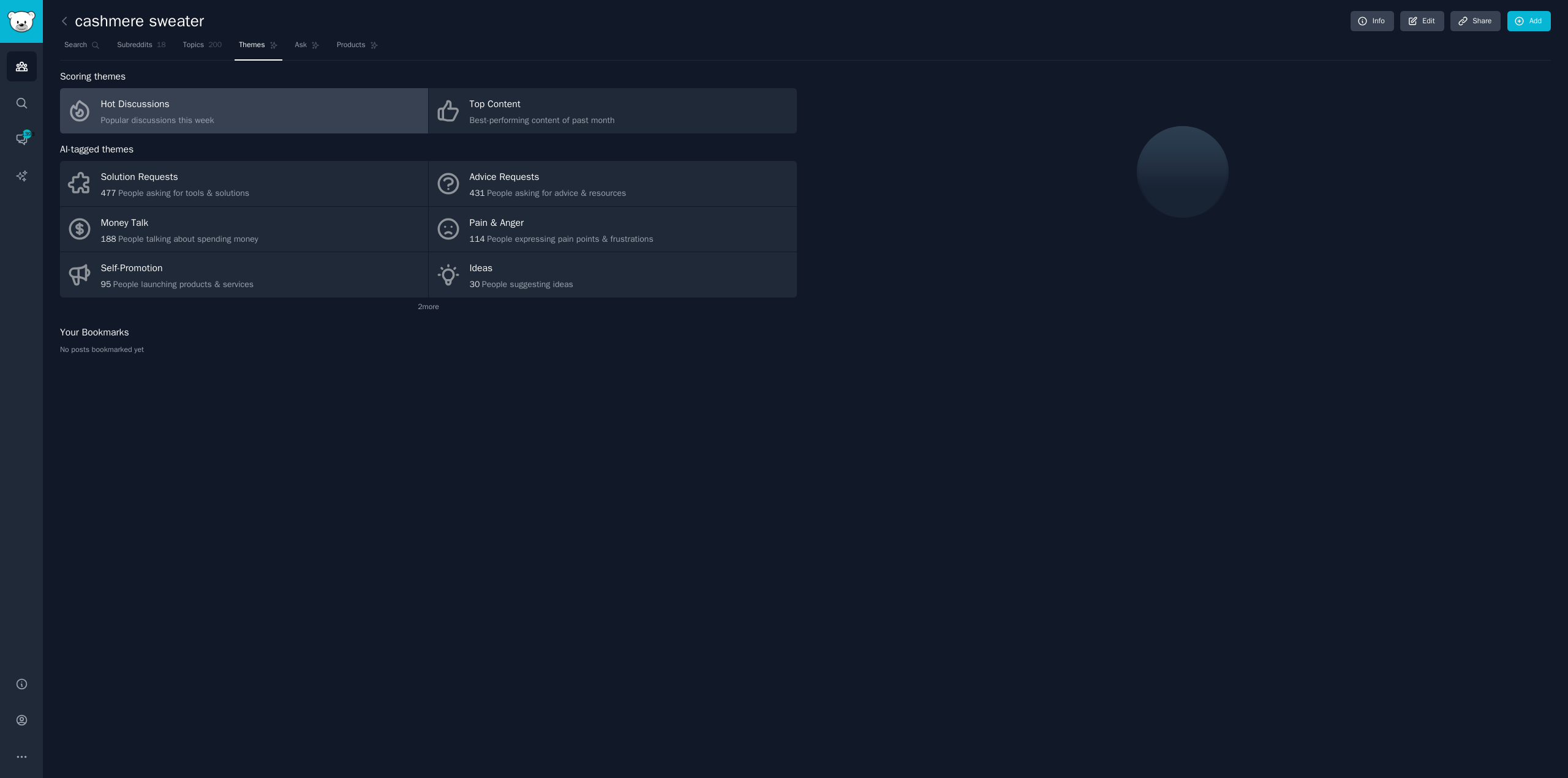 click on "Hot Discussions" at bounding box center [157, 105] 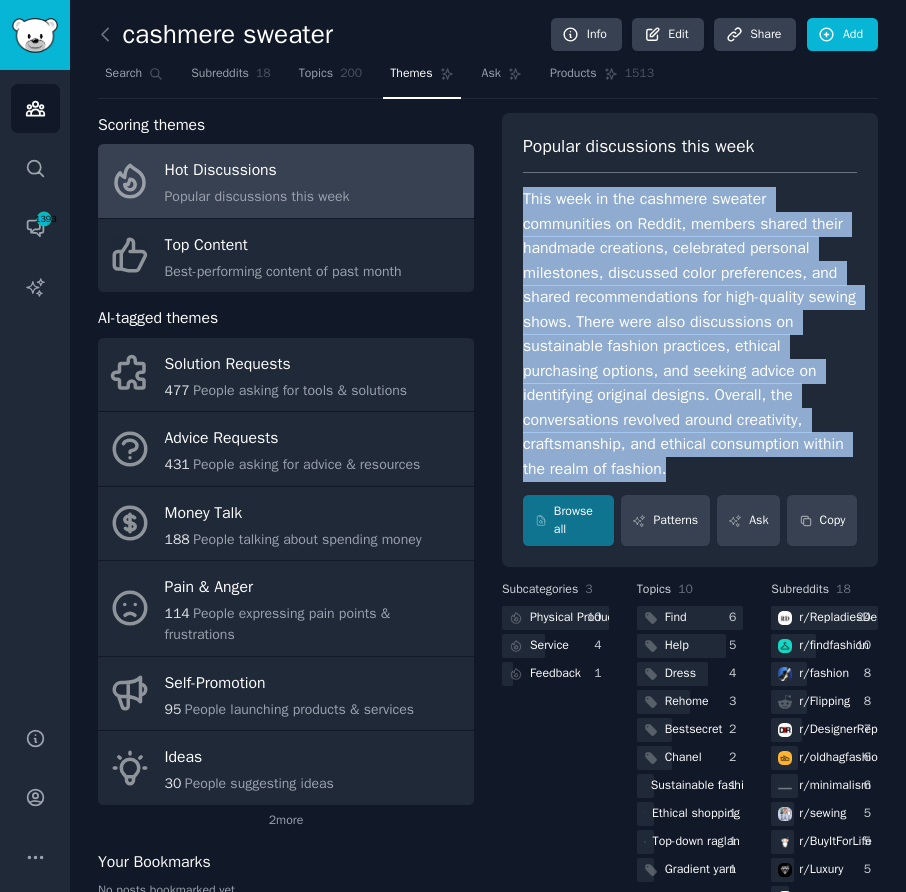 drag, startPoint x: 500, startPoint y: 176, endPoint x: 858, endPoint y: 468, distance: 461.9827 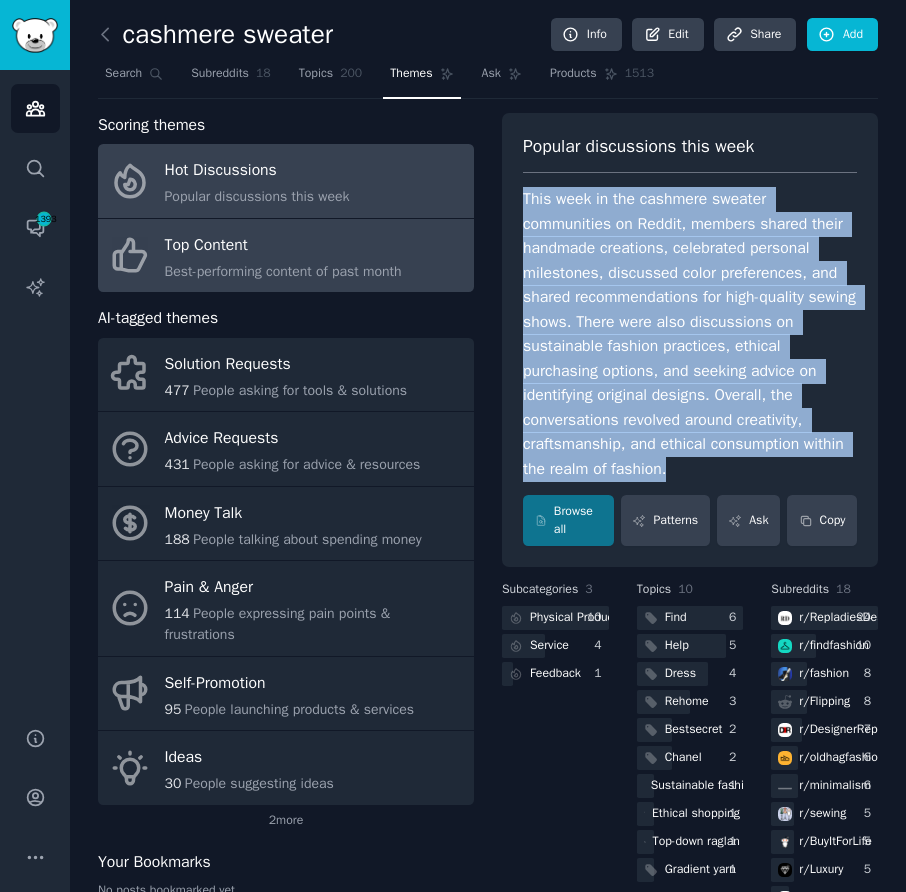 click on "Top Content" at bounding box center (283, 245) 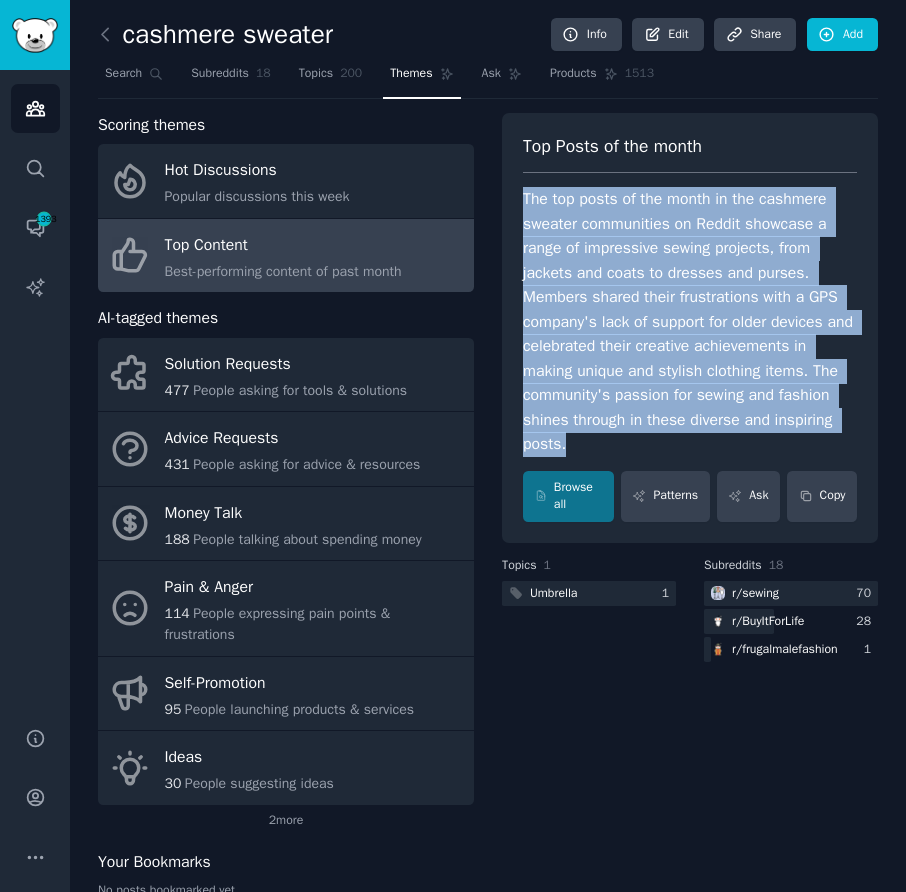 drag, startPoint x: 514, startPoint y: 187, endPoint x: 750, endPoint y: 447, distance: 351.1353 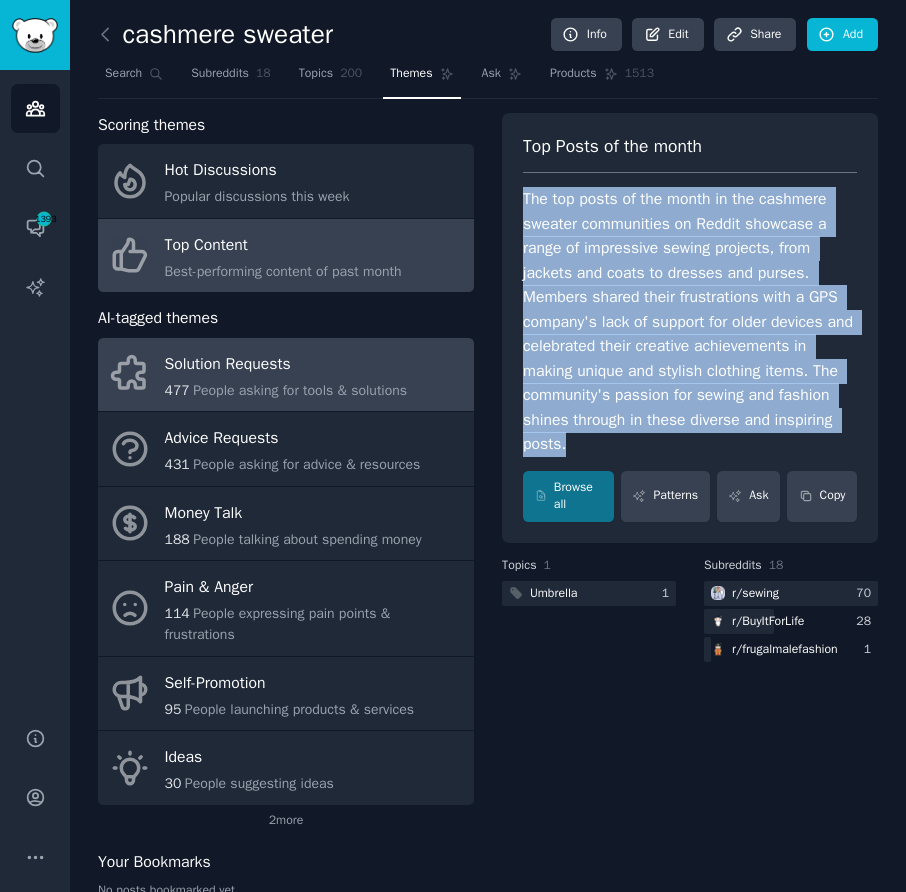 click on "People asking for tools & solutions" at bounding box center (300, 390) 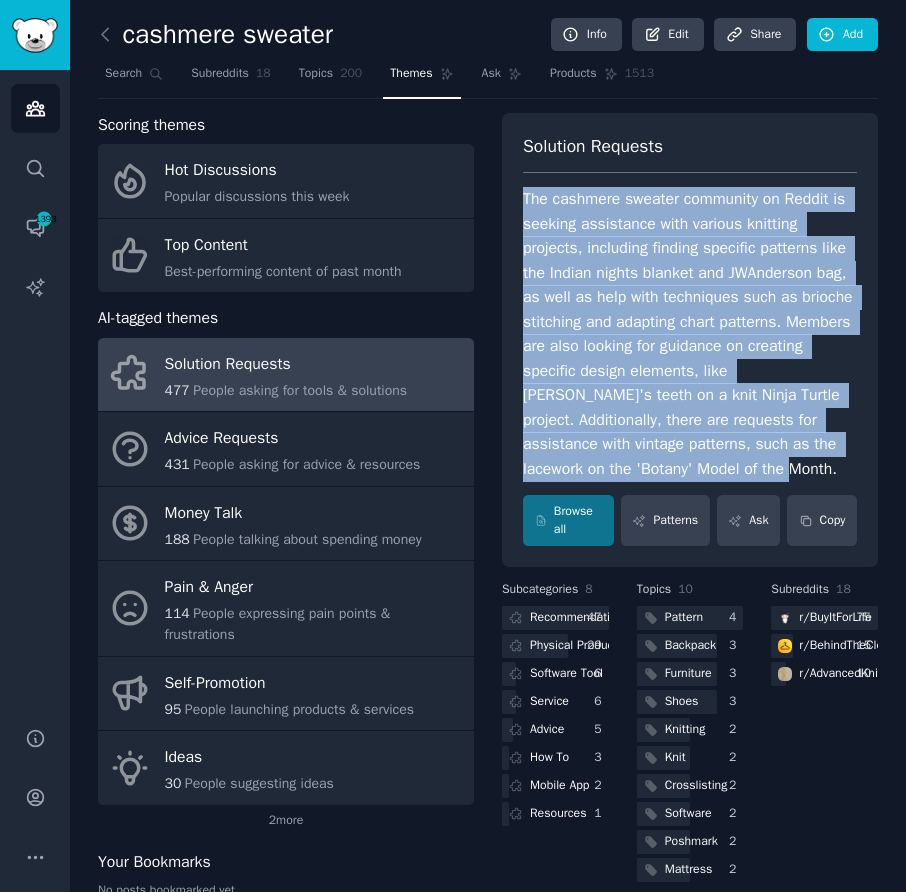 drag, startPoint x: 511, startPoint y: 187, endPoint x: 758, endPoint y: 484, distance: 386.28745 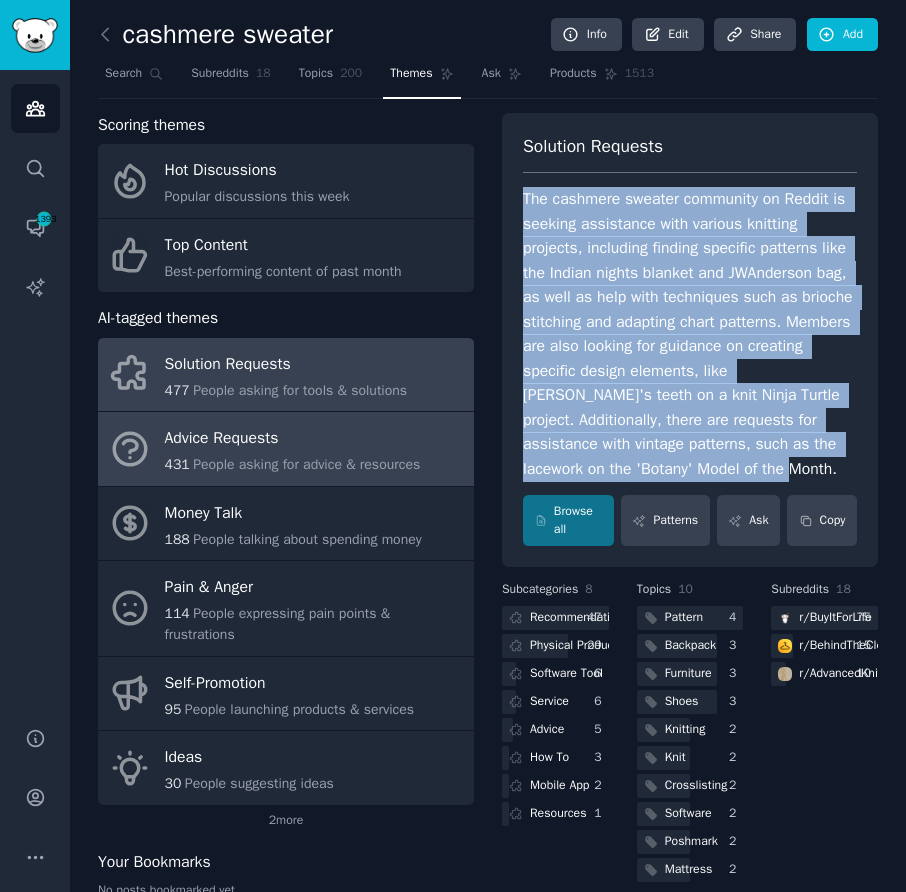 click on "People asking for advice & resources" at bounding box center (306, 464) 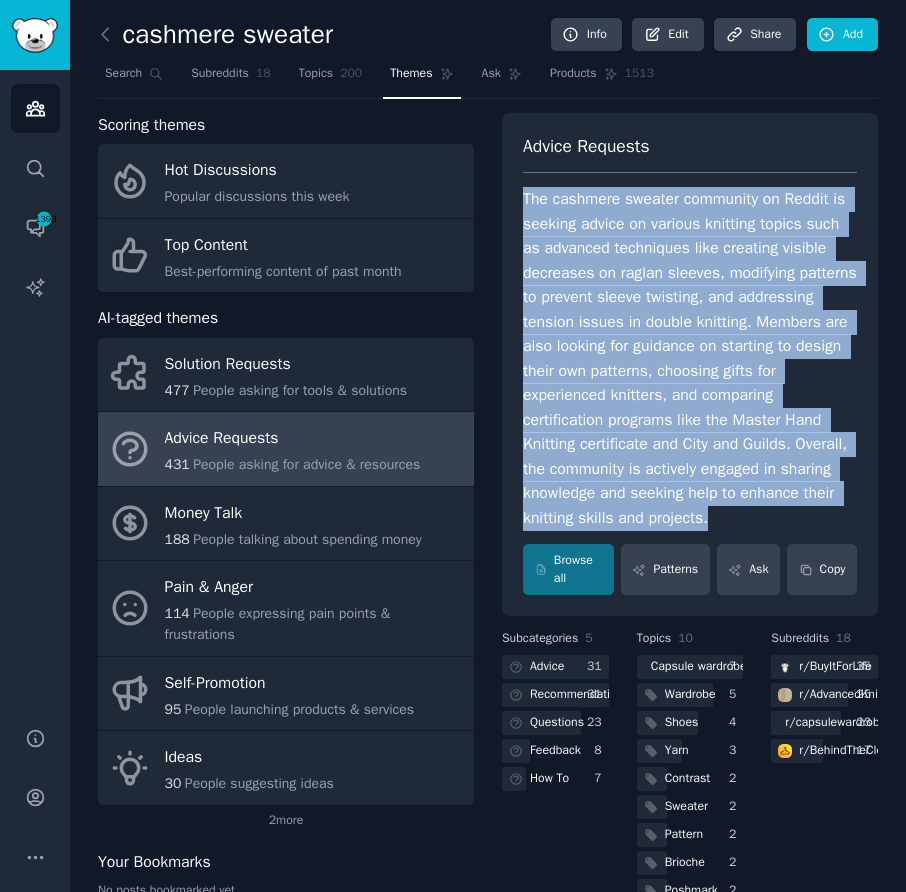 drag, startPoint x: 510, startPoint y: 195, endPoint x: 792, endPoint y: 540, distance: 445.58838 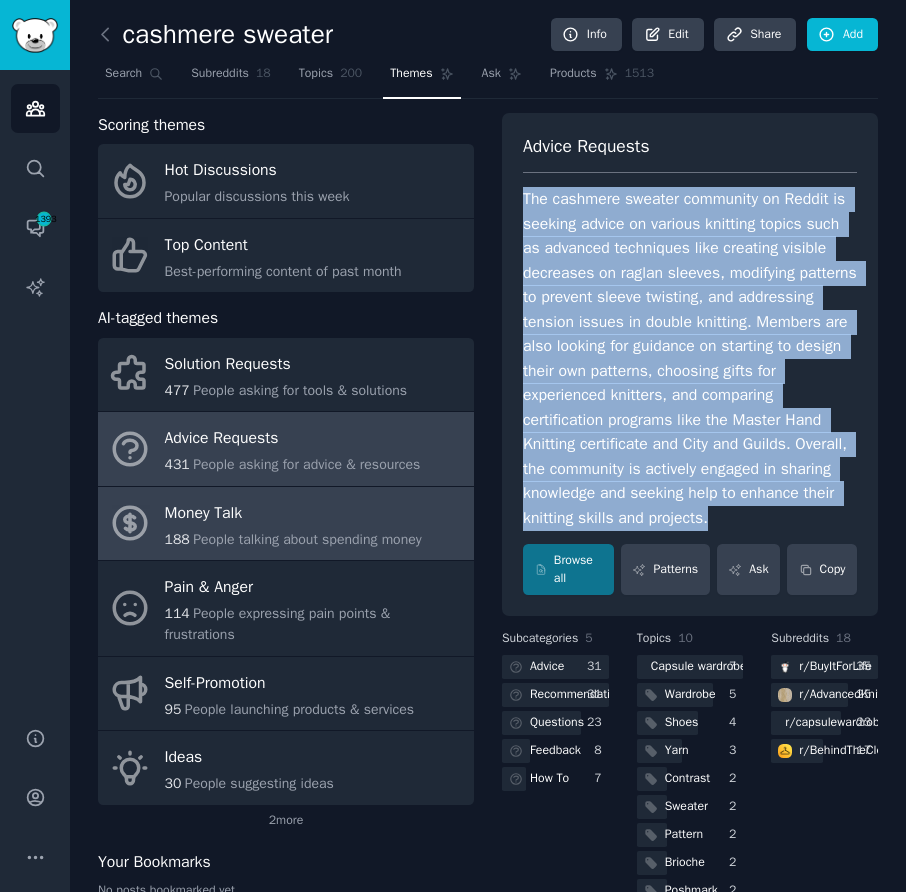 click on "People talking about spending money" at bounding box center (307, 539) 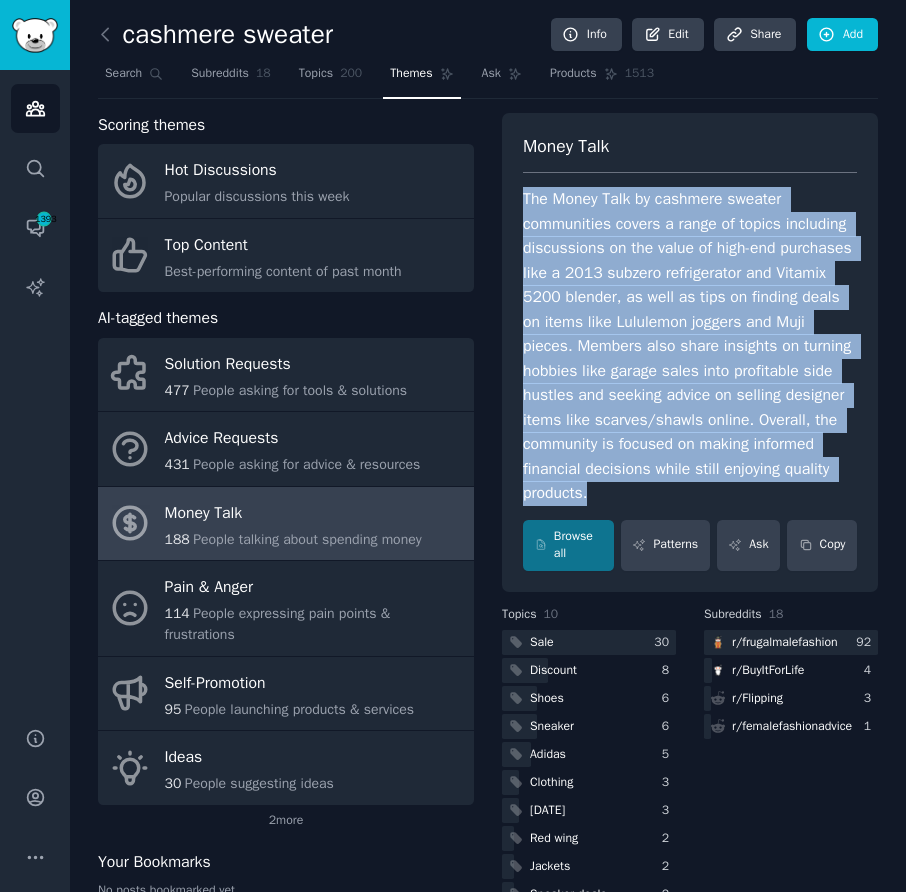 drag, startPoint x: 512, startPoint y: 190, endPoint x: 782, endPoint y: 512, distance: 420.219 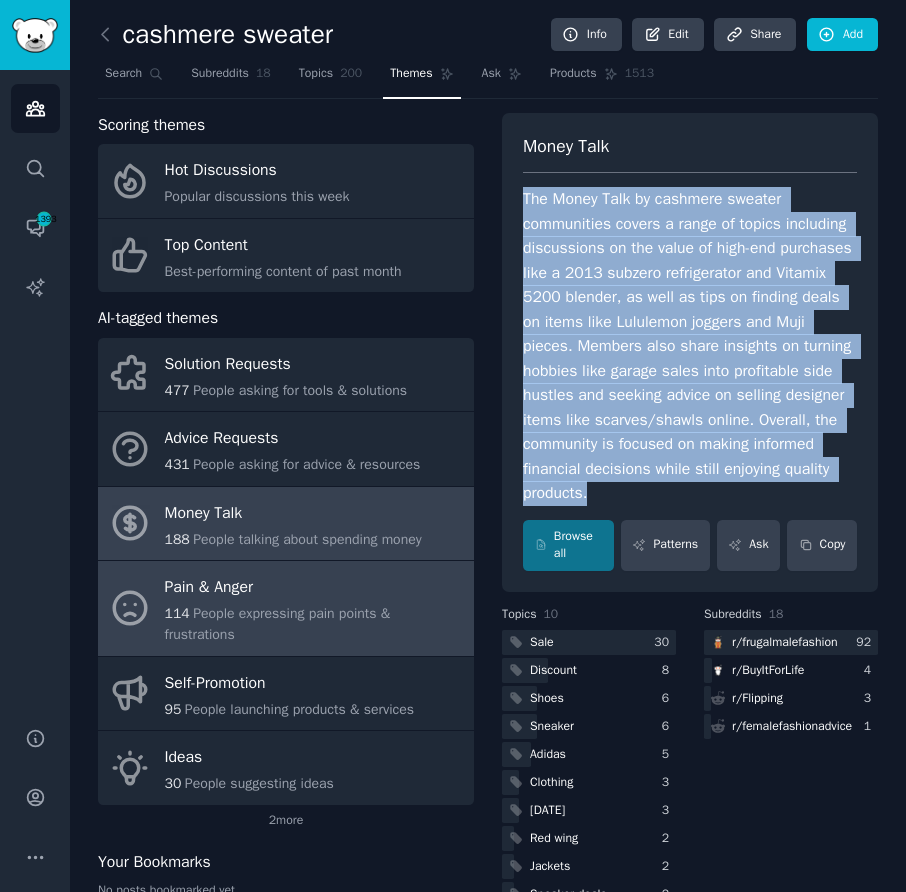 click on "People expressing pain points & frustrations" at bounding box center [278, 624] 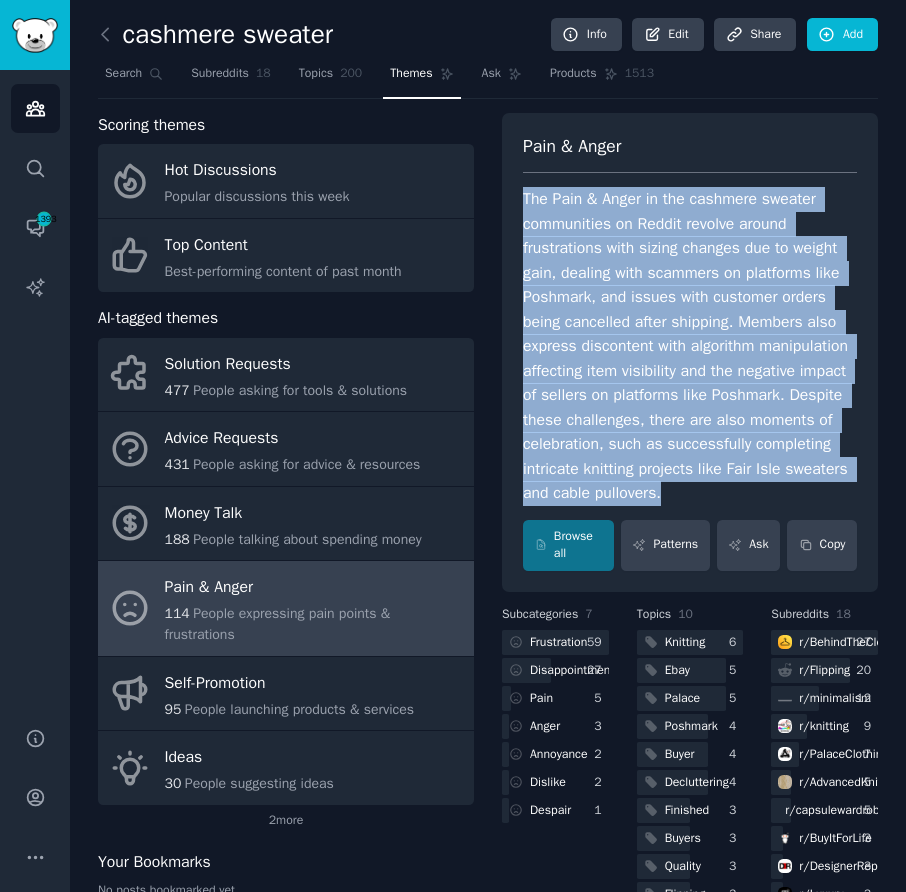 drag, startPoint x: 507, startPoint y: 190, endPoint x: 753, endPoint y: 513, distance: 406.01108 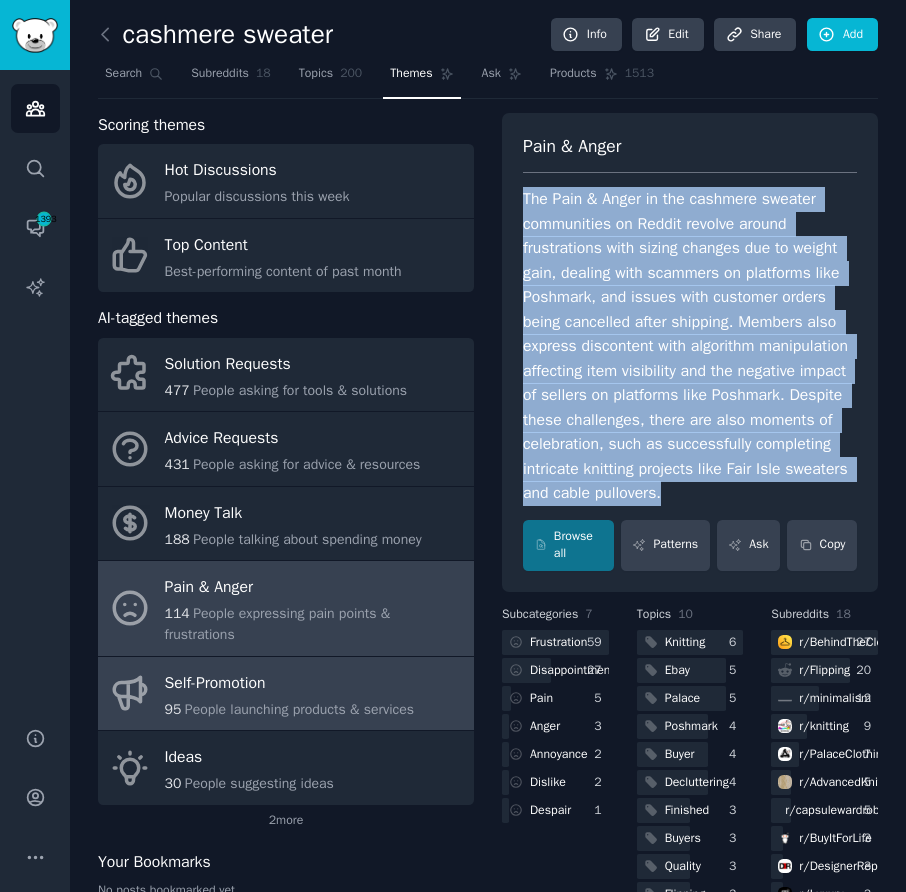 click on "Self-Promotion" at bounding box center [290, 683] 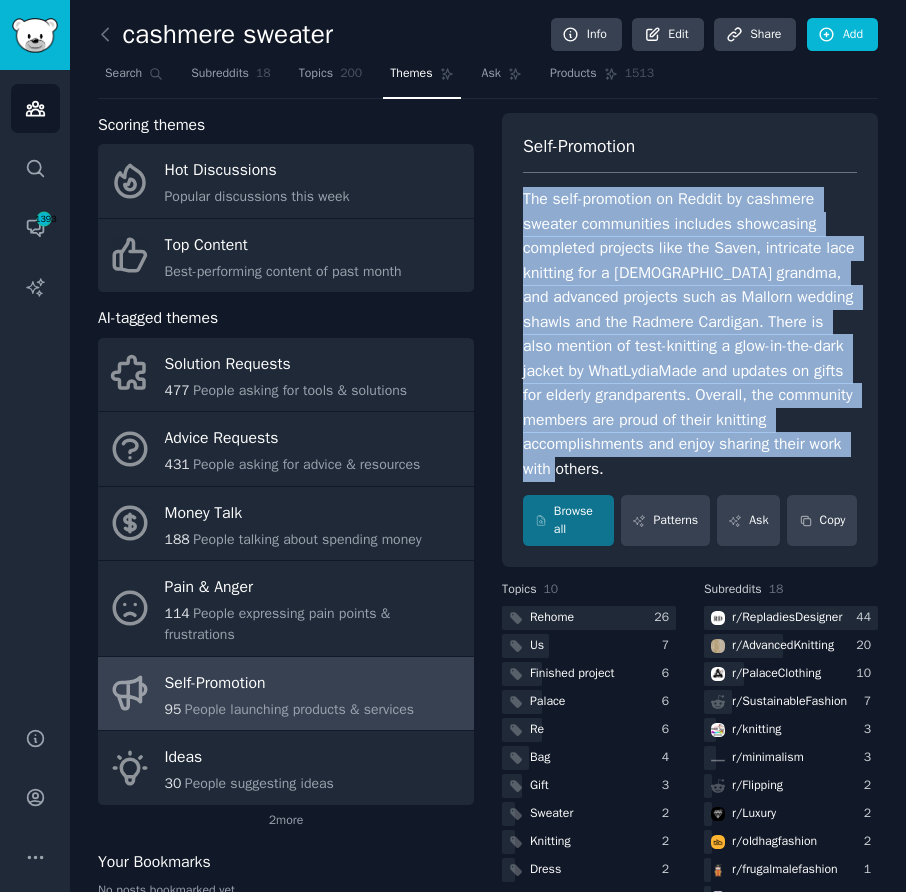 drag, startPoint x: 516, startPoint y: 194, endPoint x: 736, endPoint y: 464, distance: 348.2815 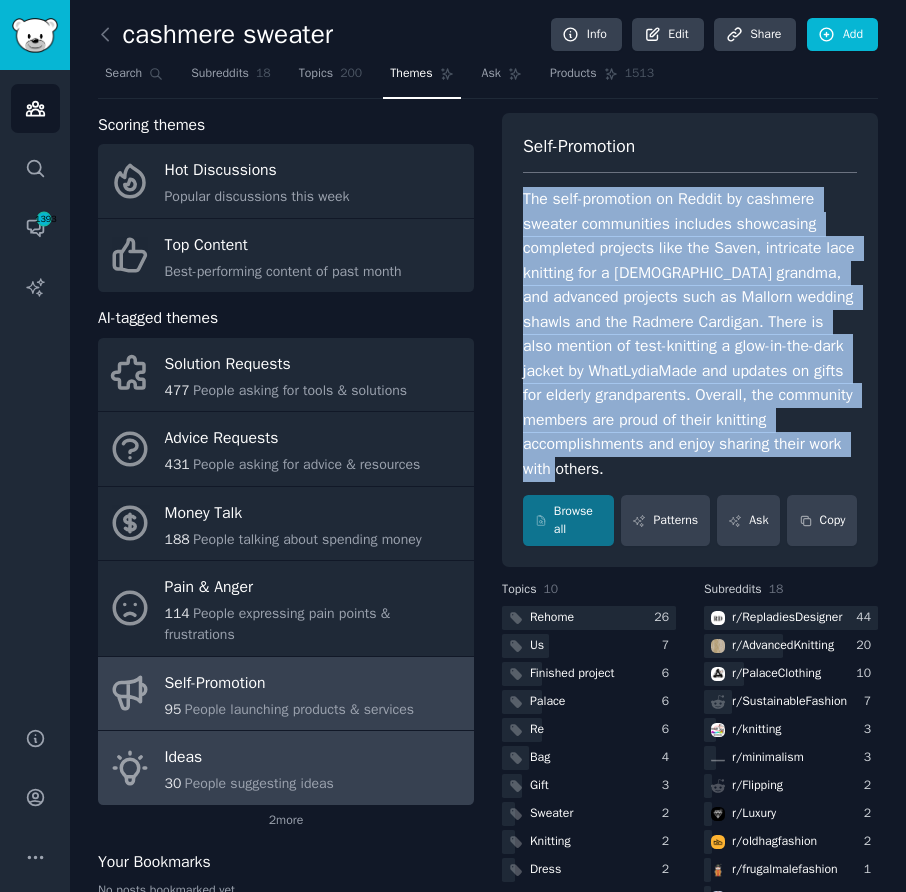 click on "30 People suggesting ideas" at bounding box center (249, 783) 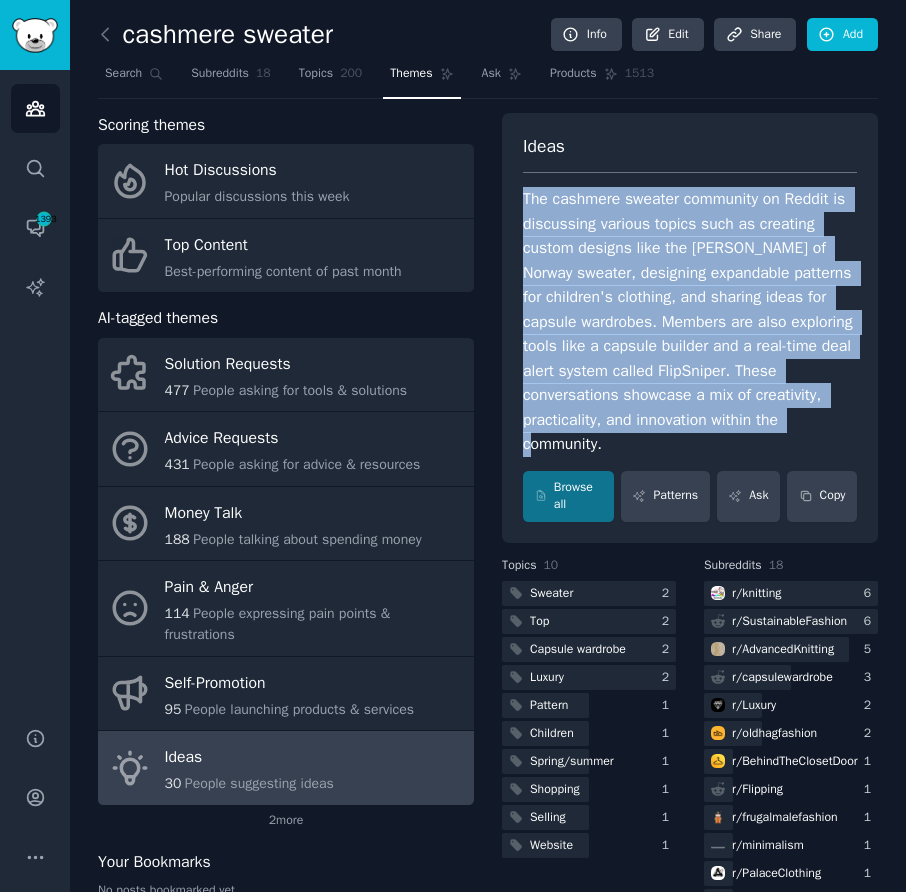 drag, startPoint x: 514, startPoint y: 187, endPoint x: 666, endPoint y: 335, distance: 212.1509 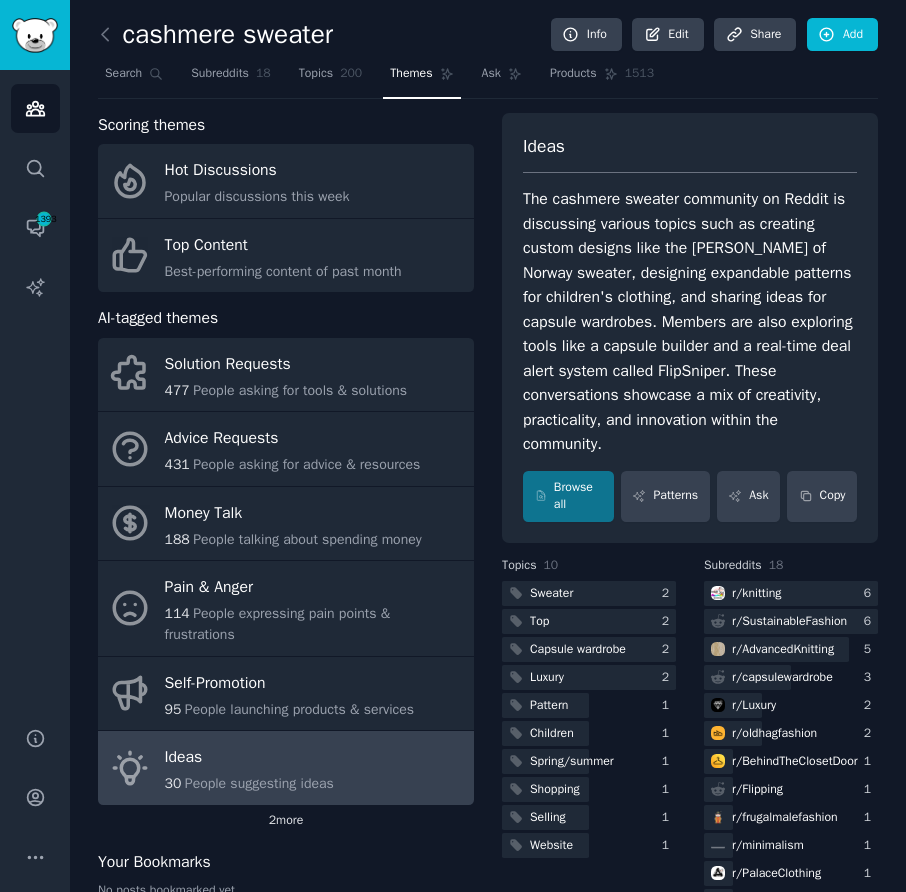 click on "2  more" 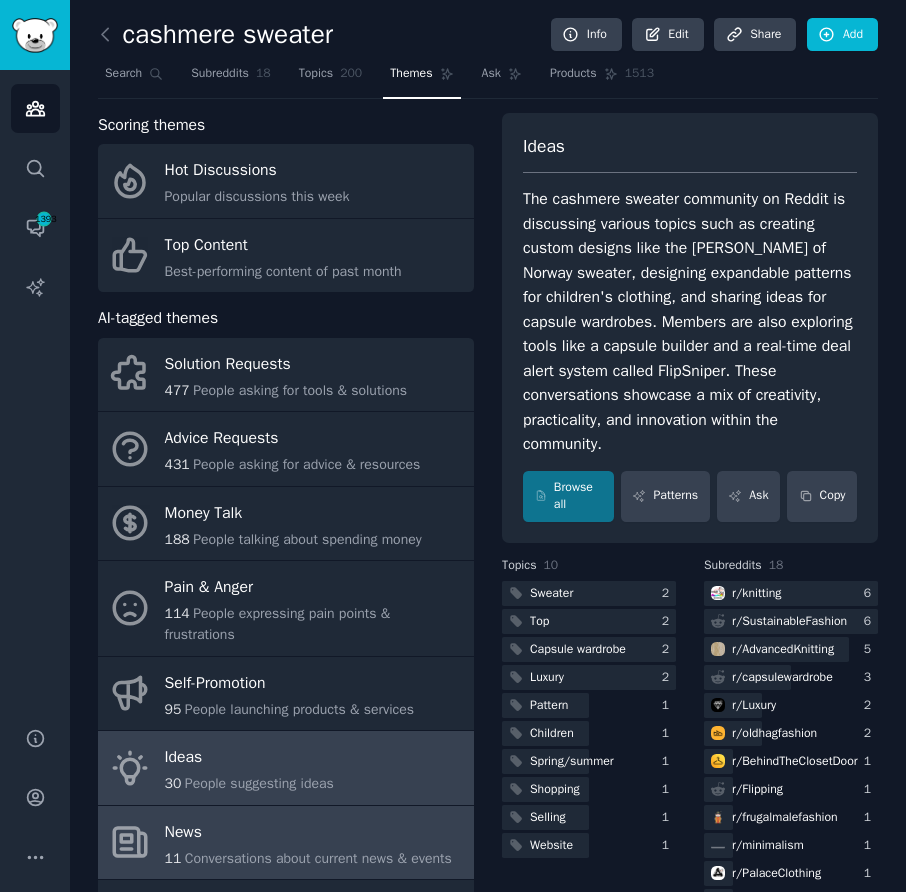 click on "News" at bounding box center [308, 832] 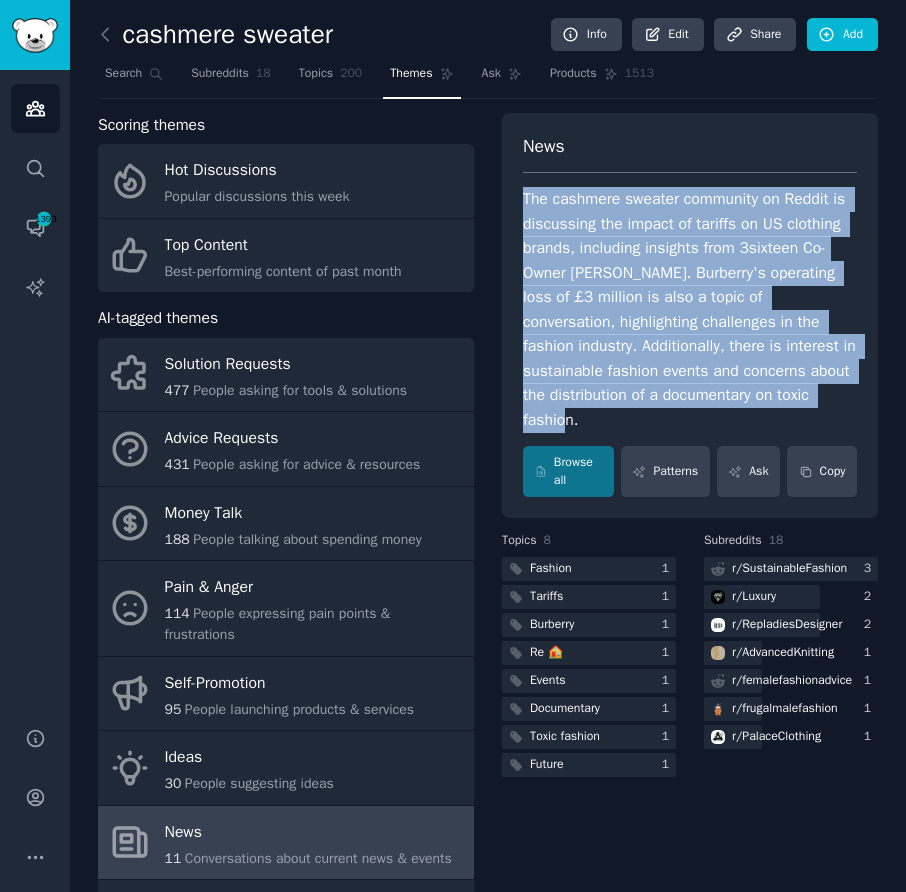 drag, startPoint x: 507, startPoint y: 185, endPoint x: 762, endPoint y: 416, distance: 344.07266 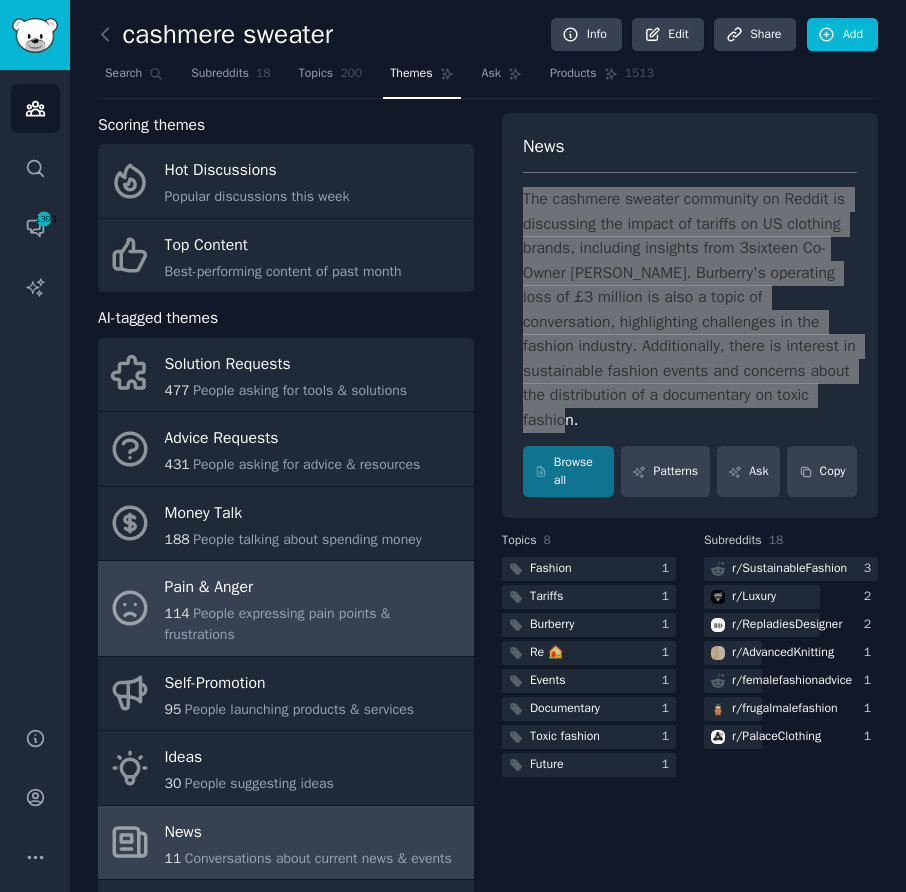 scroll, scrollTop: 133, scrollLeft: 0, axis: vertical 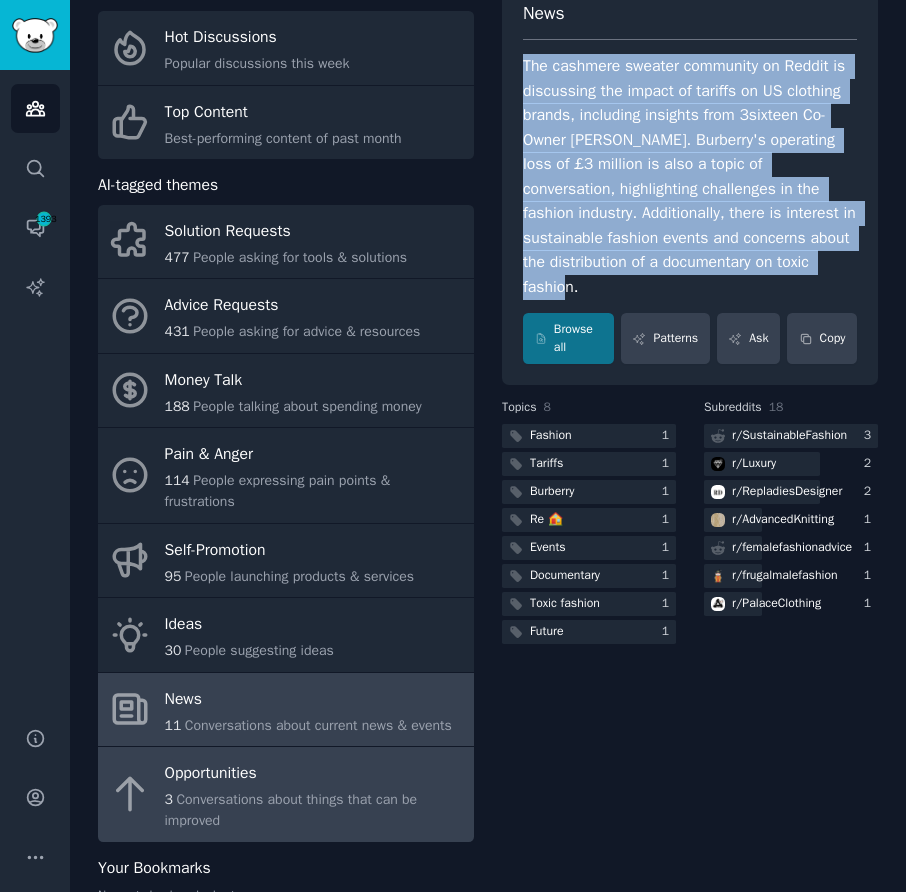 click on "Conversations about things that can be improved" at bounding box center [291, 810] 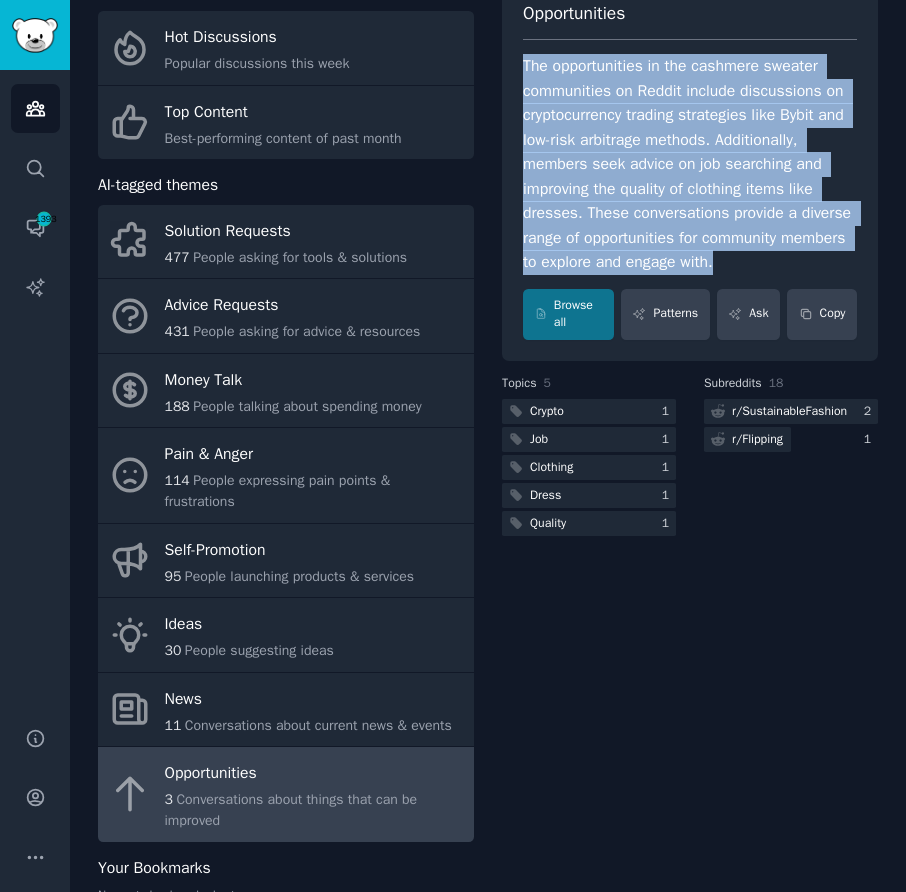 drag, startPoint x: 506, startPoint y: 53, endPoint x: 733, endPoint y: 295, distance: 331.80264 